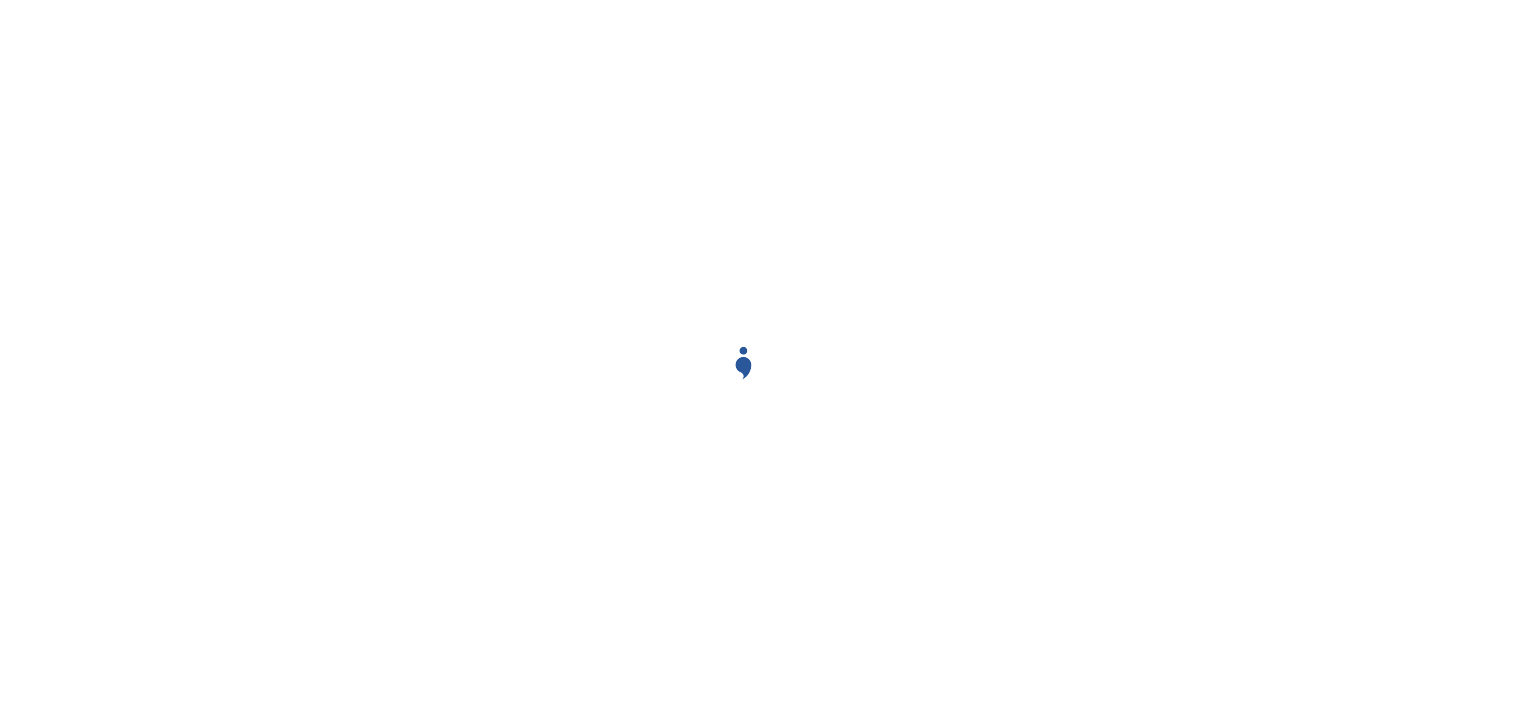 scroll, scrollTop: 0, scrollLeft: 0, axis: both 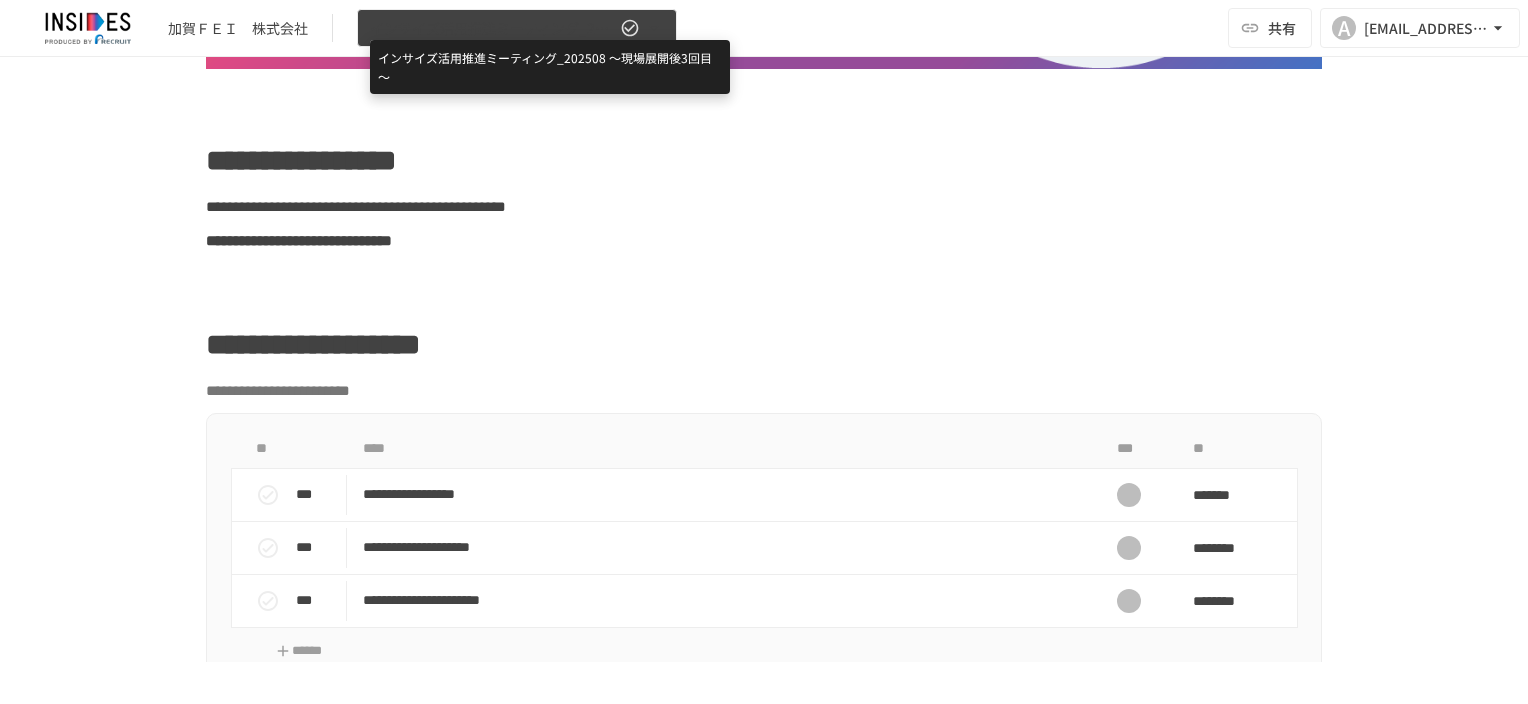 click on "インサイズ活用推進ミーティング_202508  ～現場展開後3回目～" at bounding box center (493, 28) 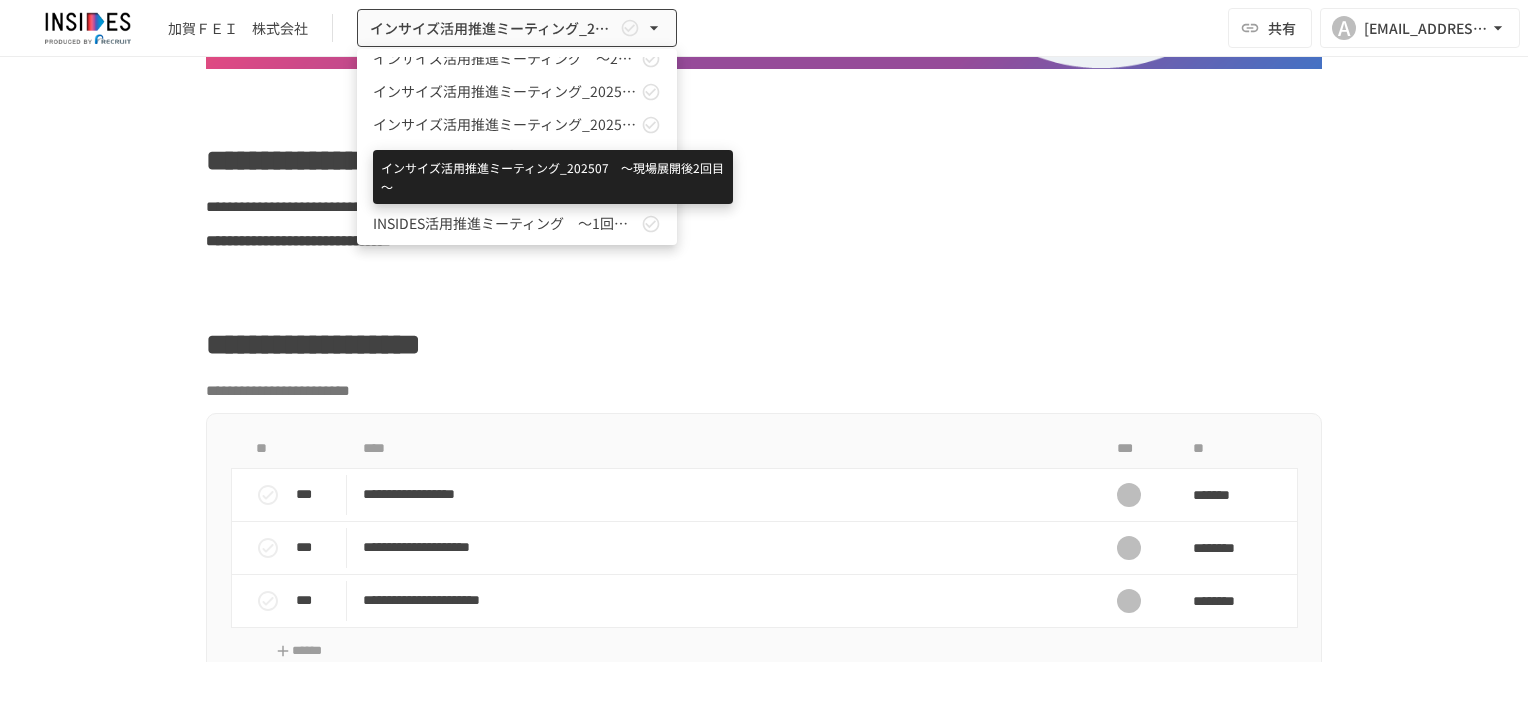 scroll, scrollTop: 88, scrollLeft: 0, axis: vertical 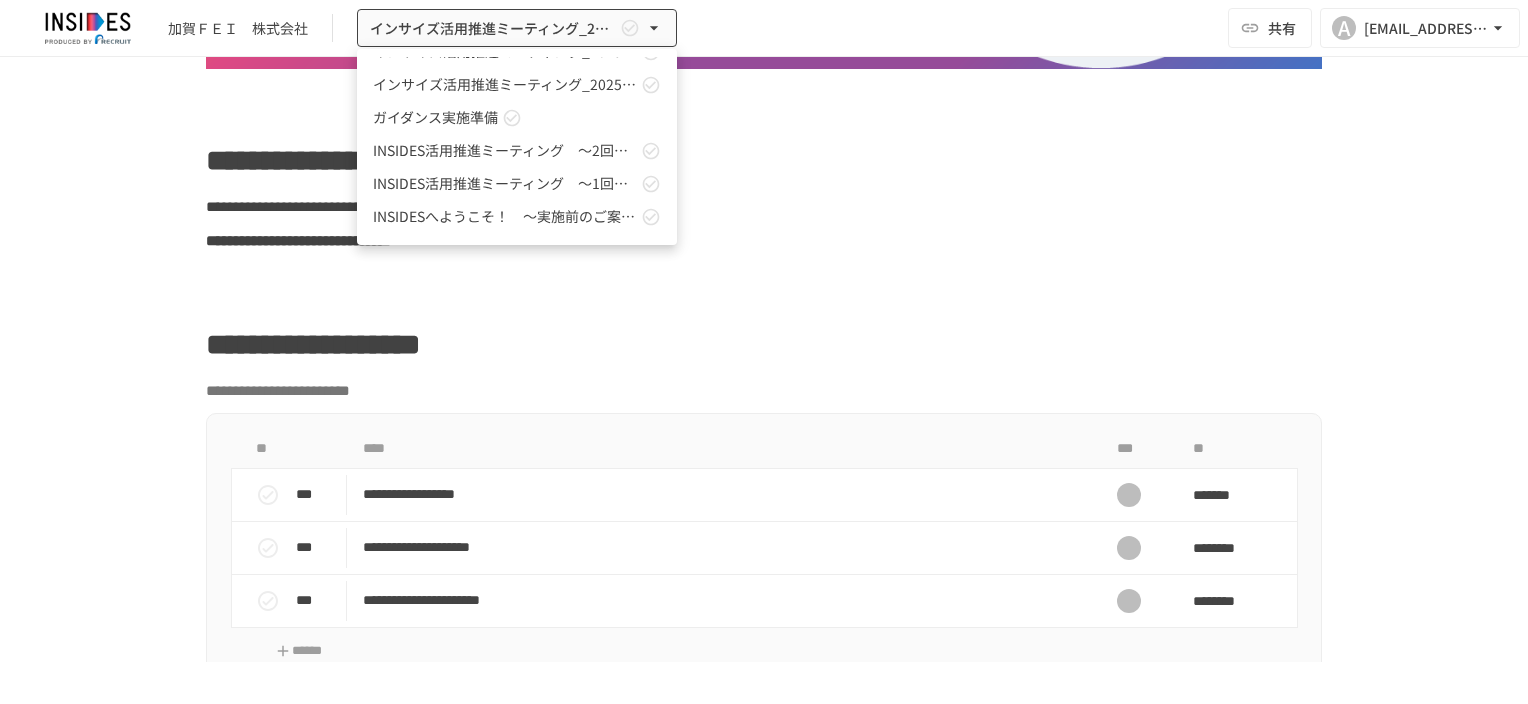 click on "ガイダンス実施準備" at bounding box center [435, 117] 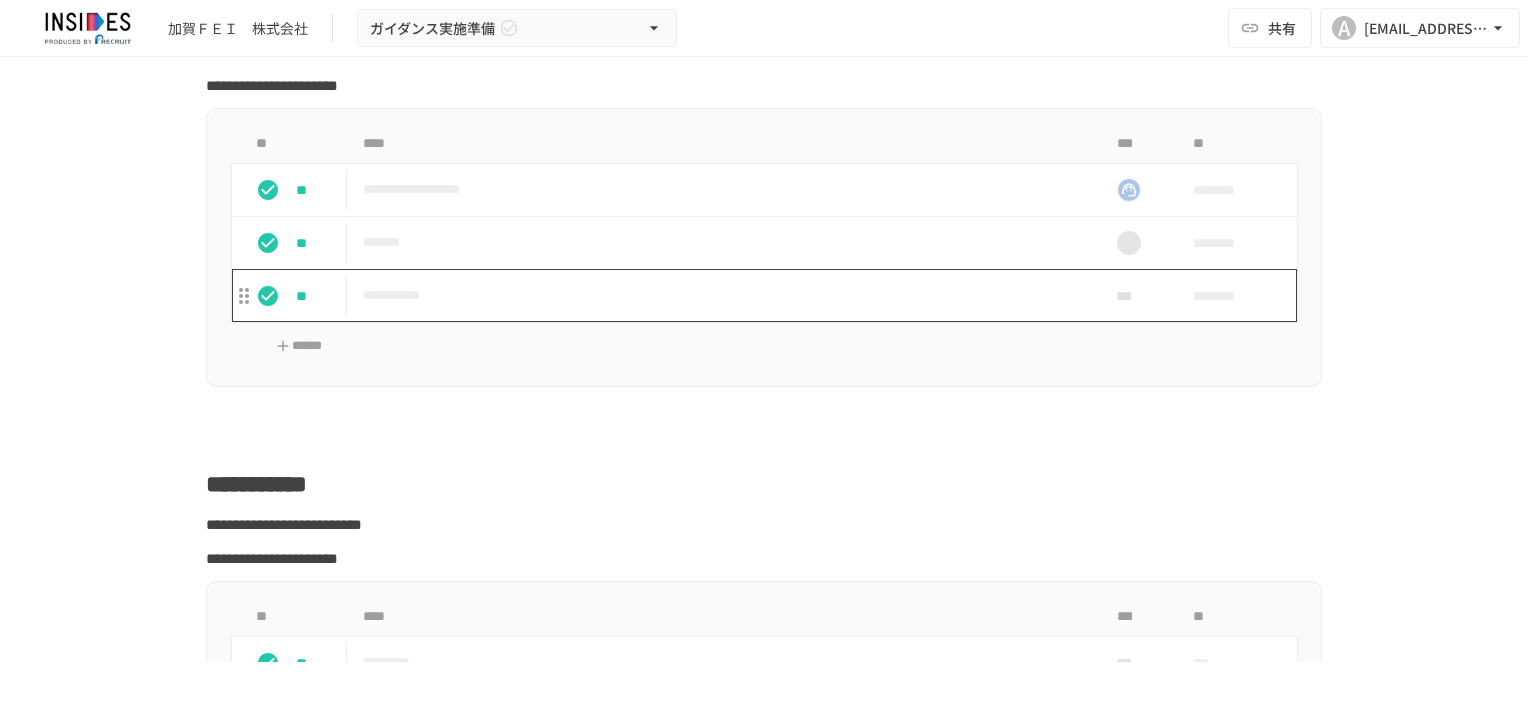scroll, scrollTop: 423, scrollLeft: 0, axis: vertical 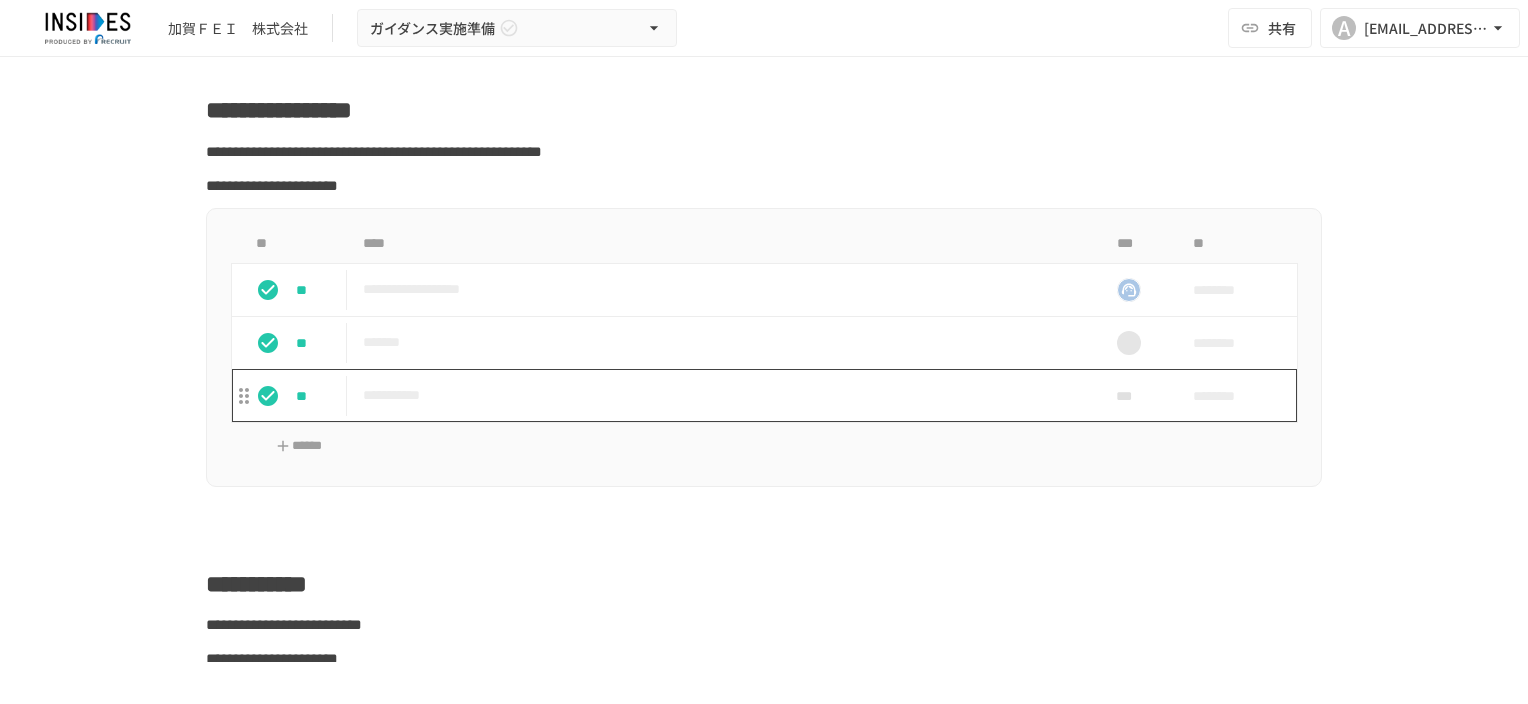 click on "**********" at bounding box center (722, 395) 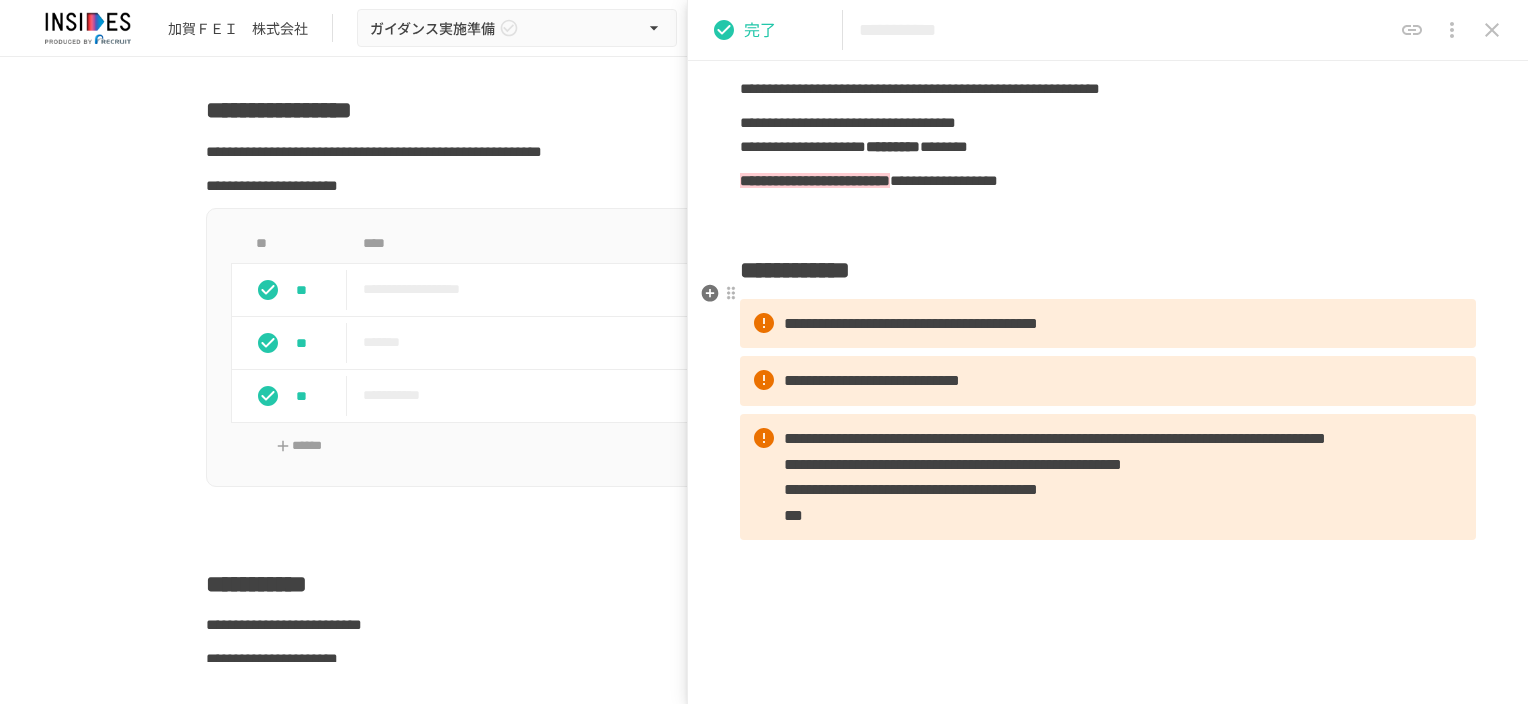 scroll, scrollTop: 200, scrollLeft: 0, axis: vertical 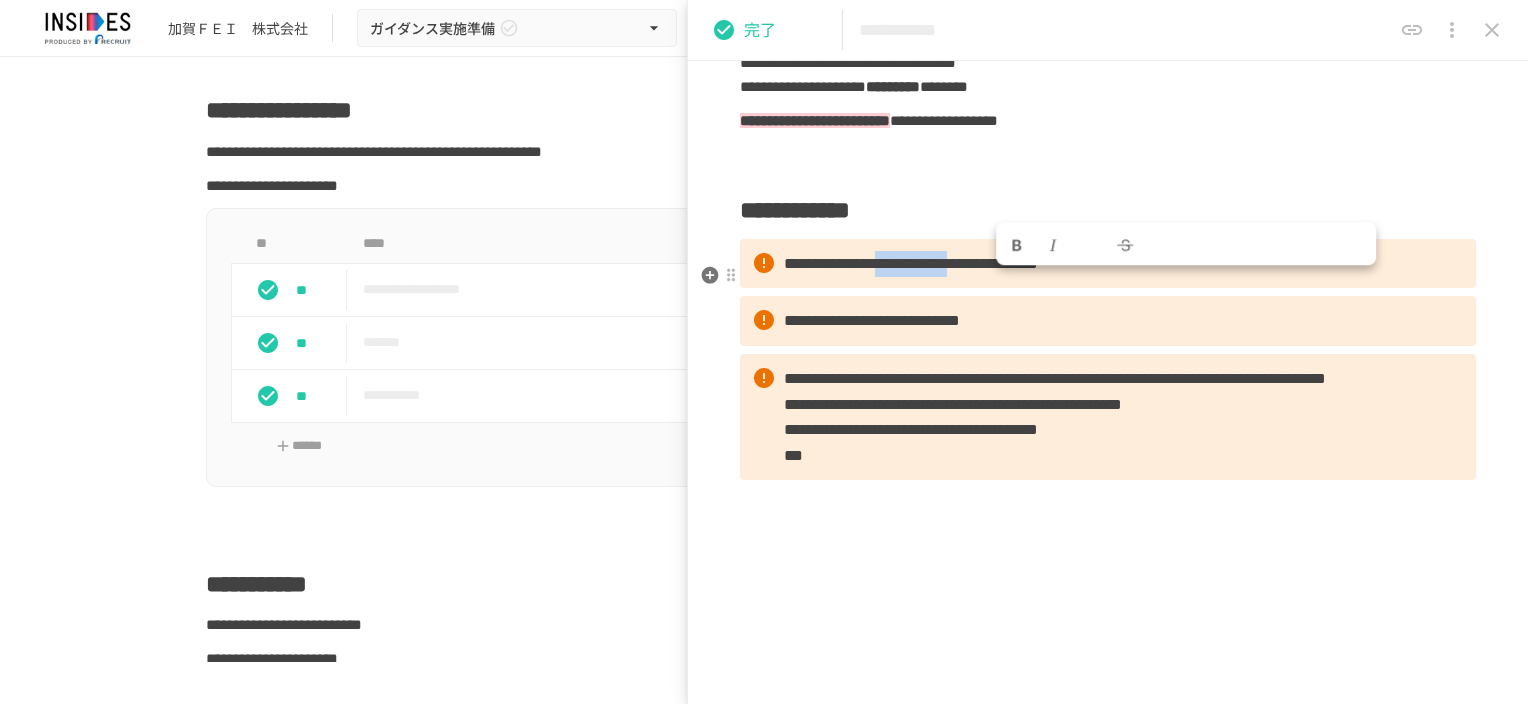 drag, startPoint x: 1048, startPoint y: 298, endPoint x: 1193, endPoint y: 303, distance: 145.08618 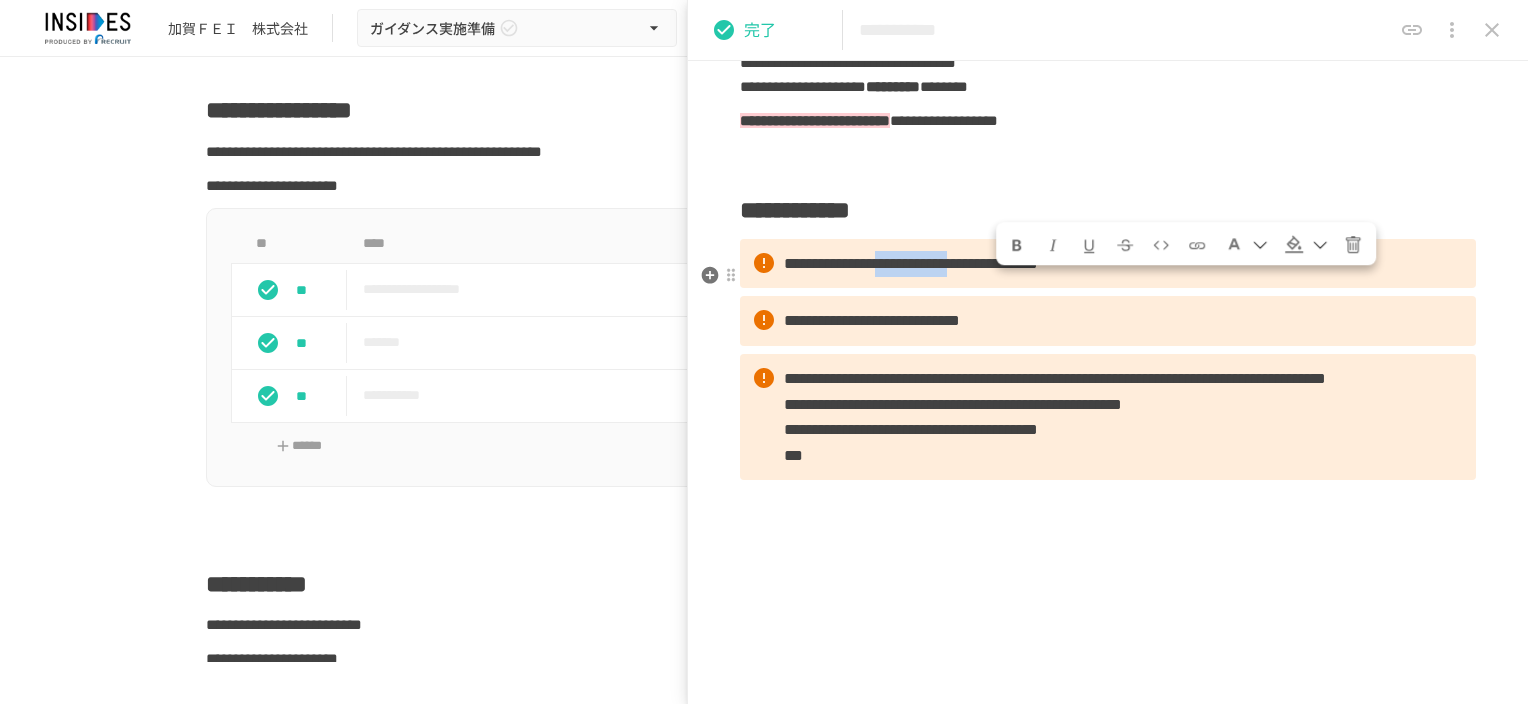 click on "**********" at bounding box center [1108, 264] 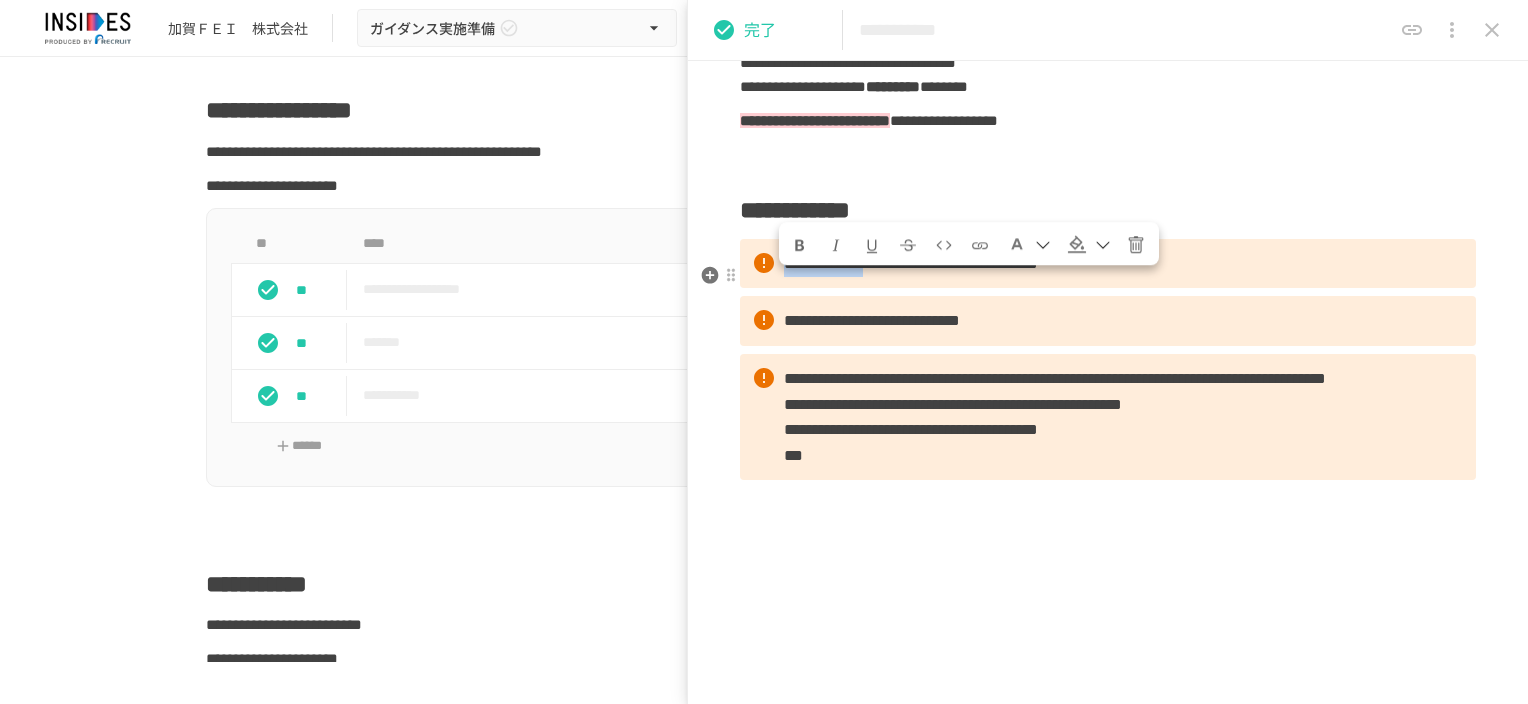drag, startPoint x: 782, startPoint y: 292, endPoint x: 968, endPoint y: 296, distance: 186.043 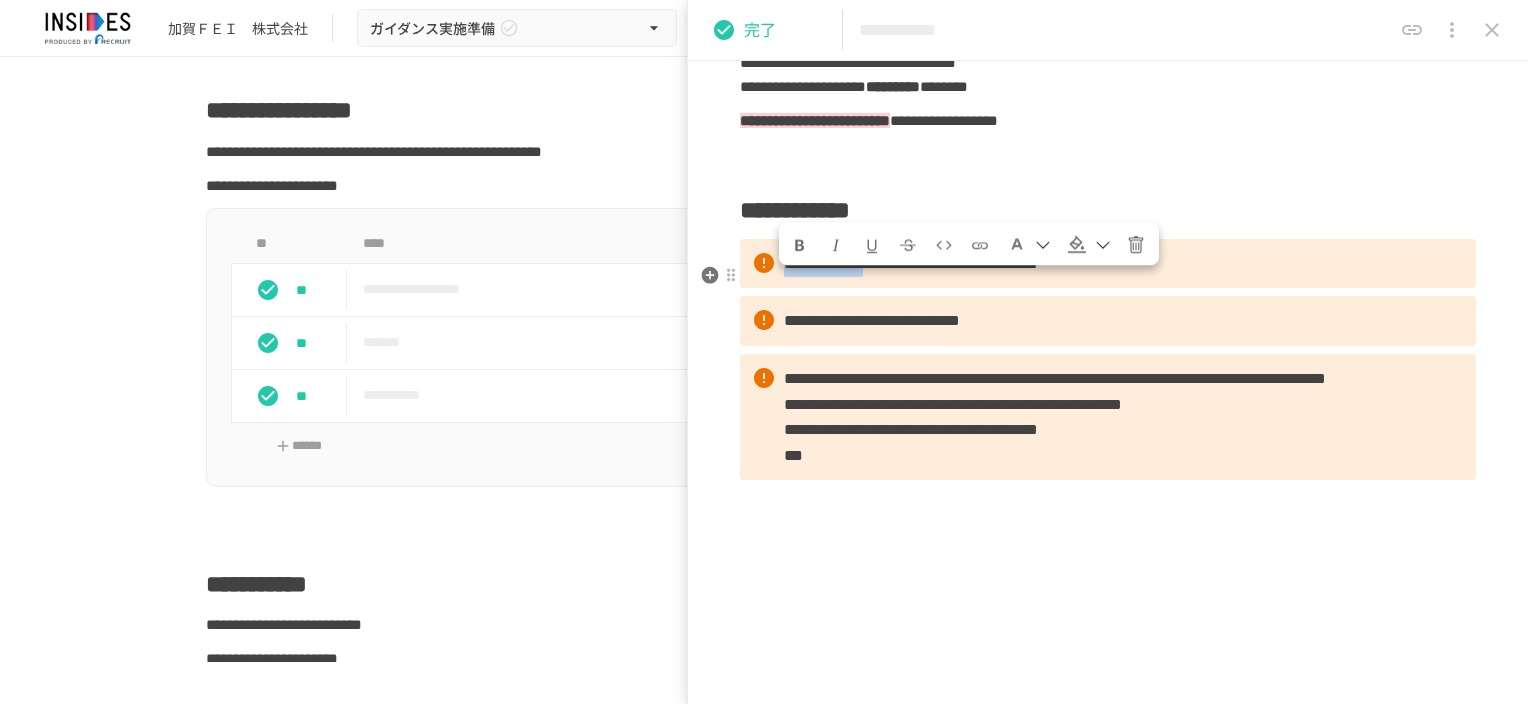 click on "**********" at bounding box center [1108, 264] 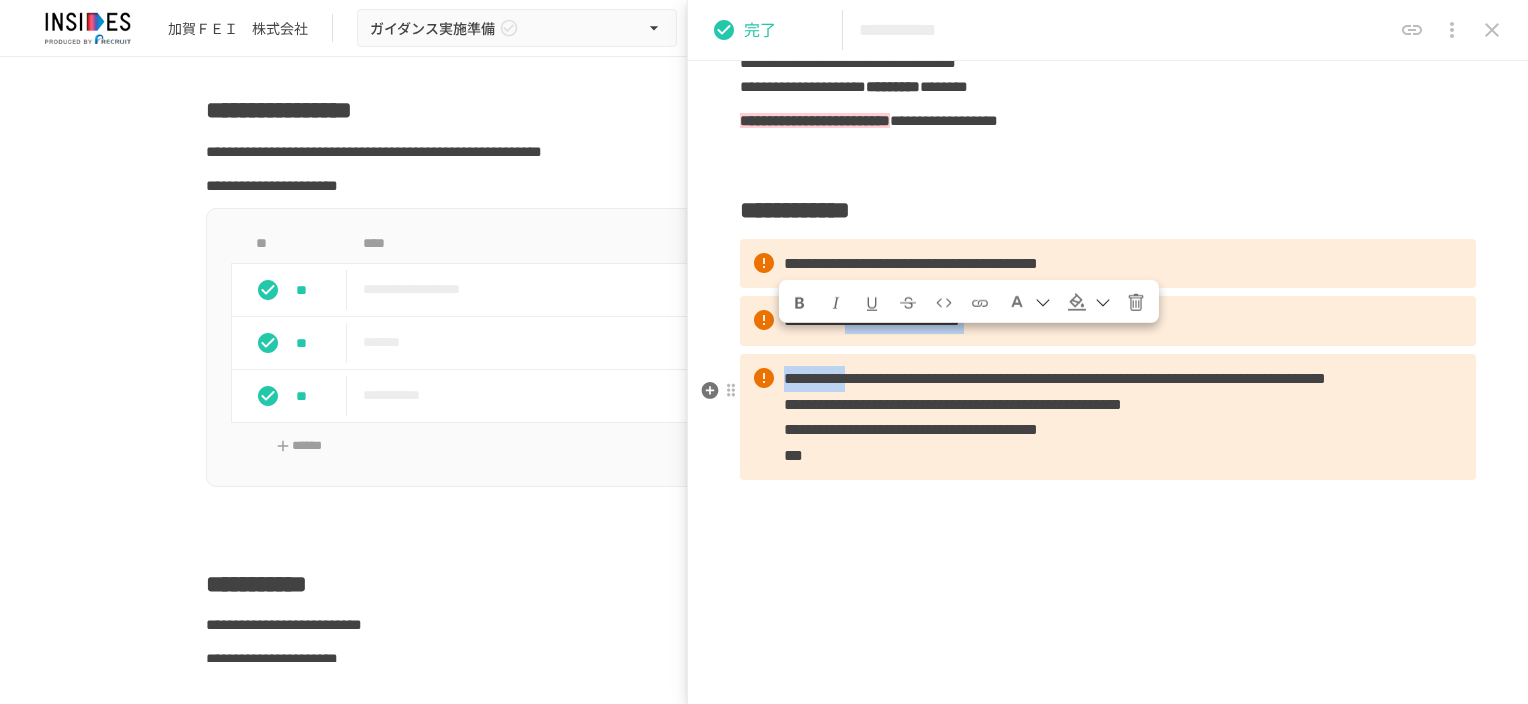 drag, startPoint x: 920, startPoint y: 348, endPoint x: 940, endPoint y: 384, distance: 41.18252 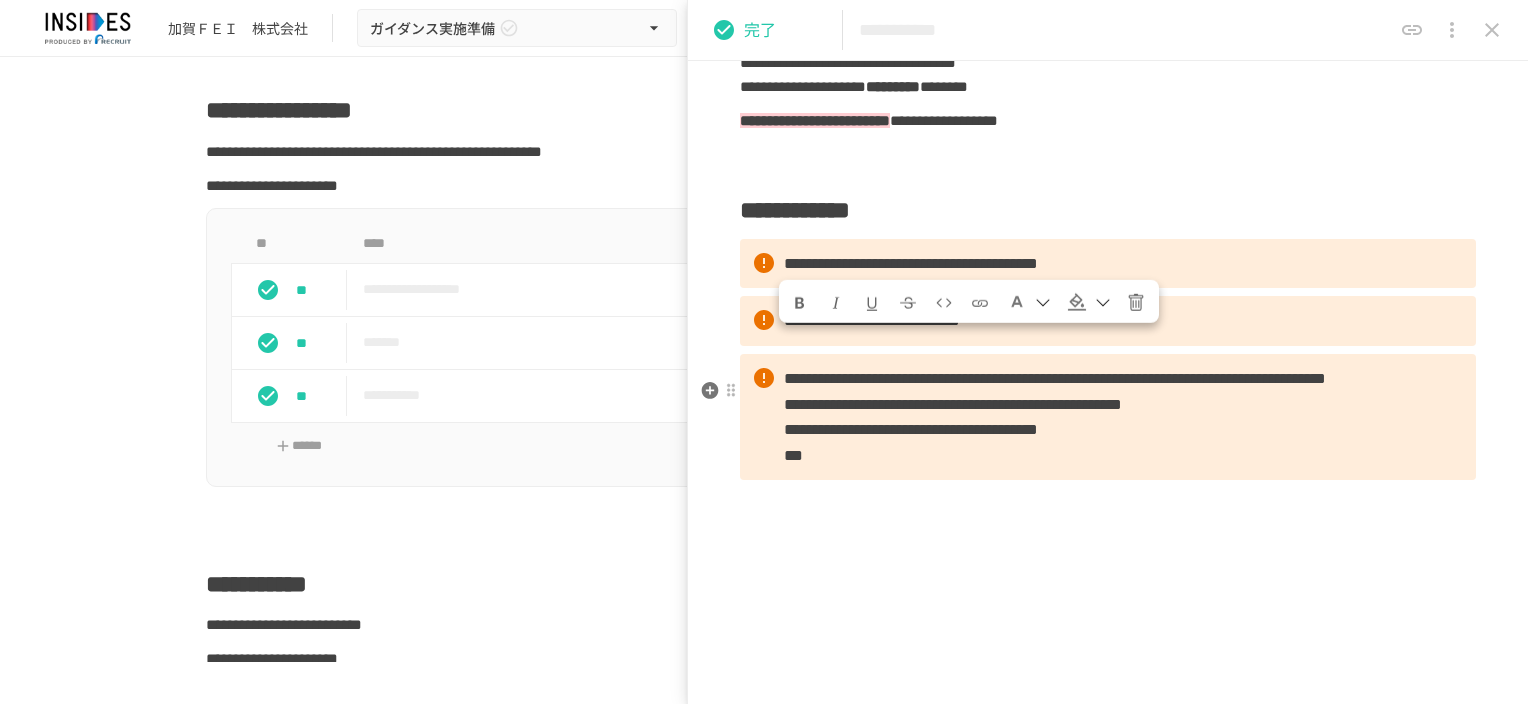 click on "**********" at bounding box center (1055, 378) 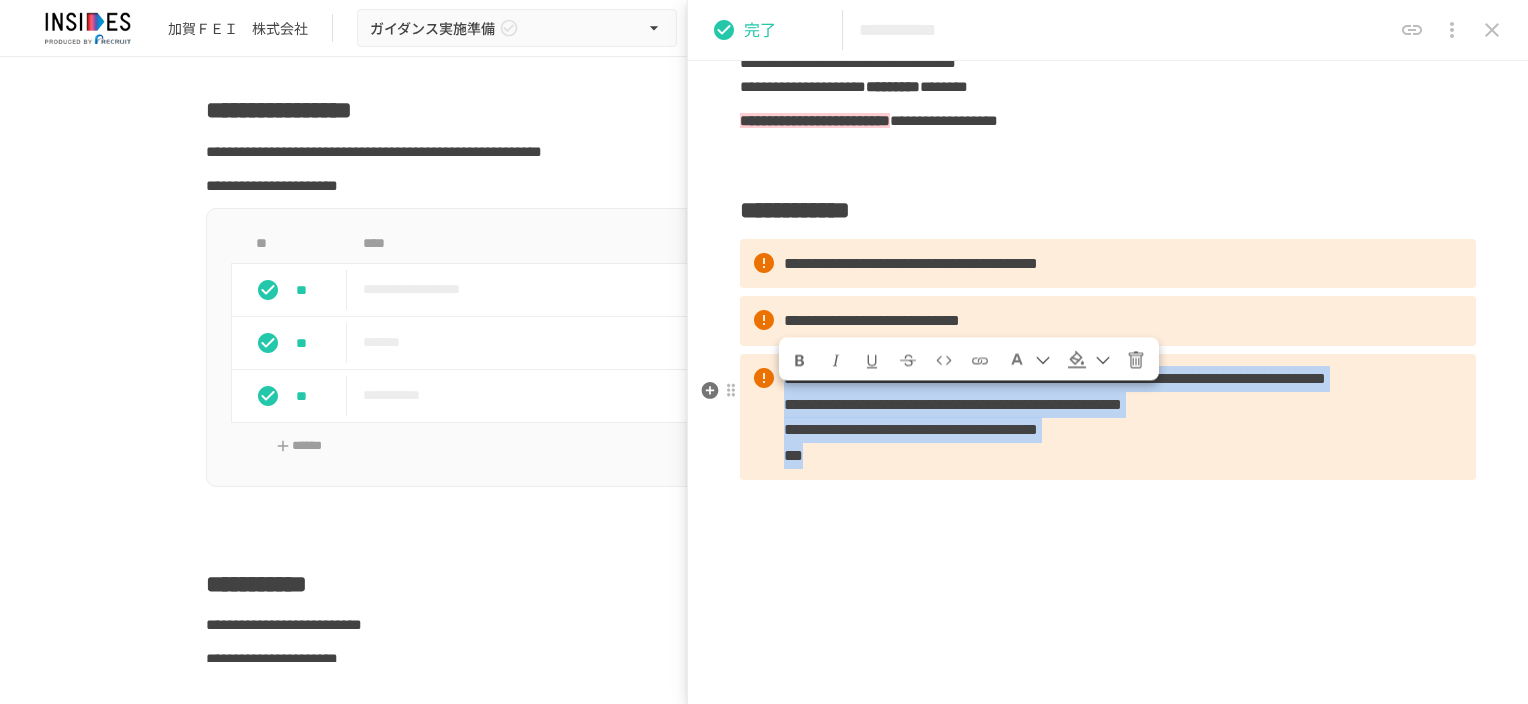 drag, startPoint x: 783, startPoint y: 405, endPoint x: 1168, endPoint y: 601, distance: 432.01968 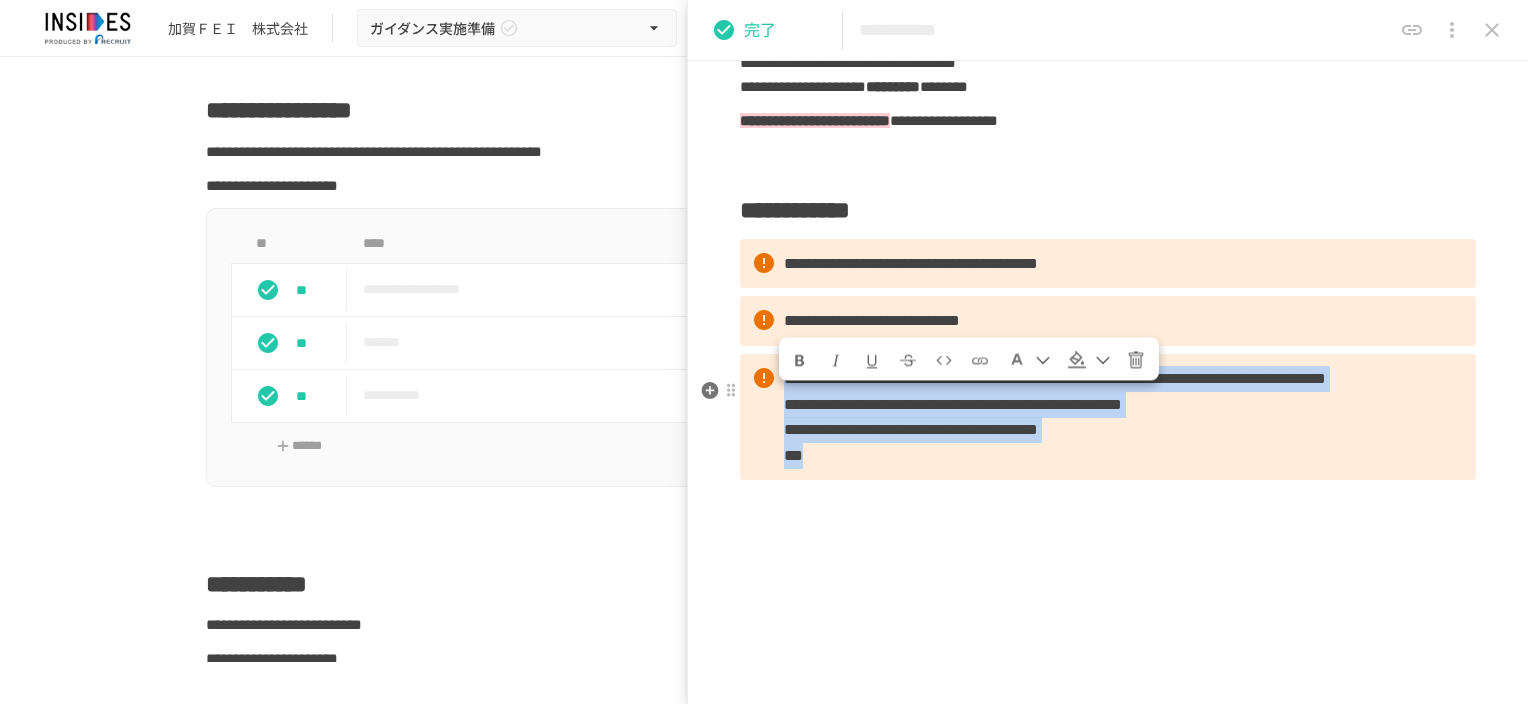 click on "**********" at bounding box center (1108, 417) 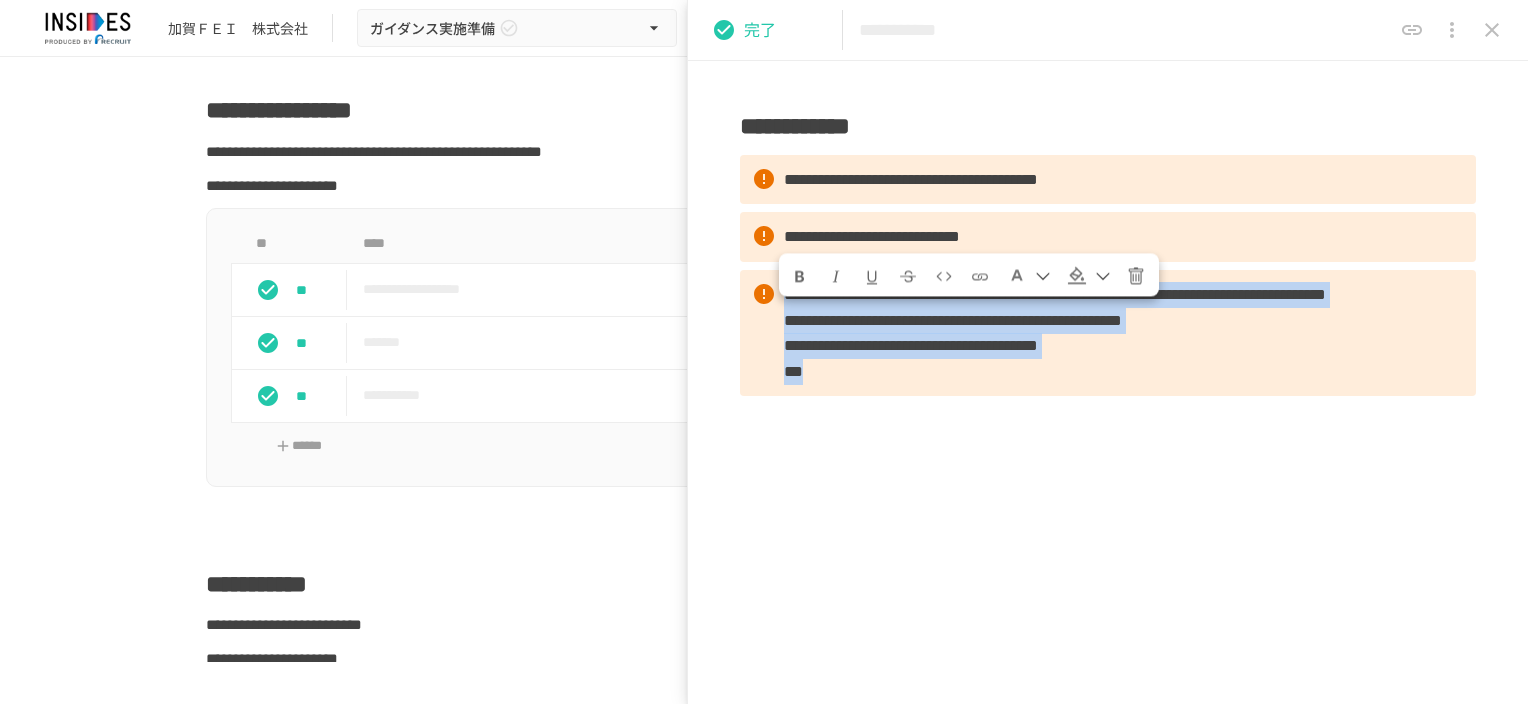 scroll, scrollTop: 410, scrollLeft: 0, axis: vertical 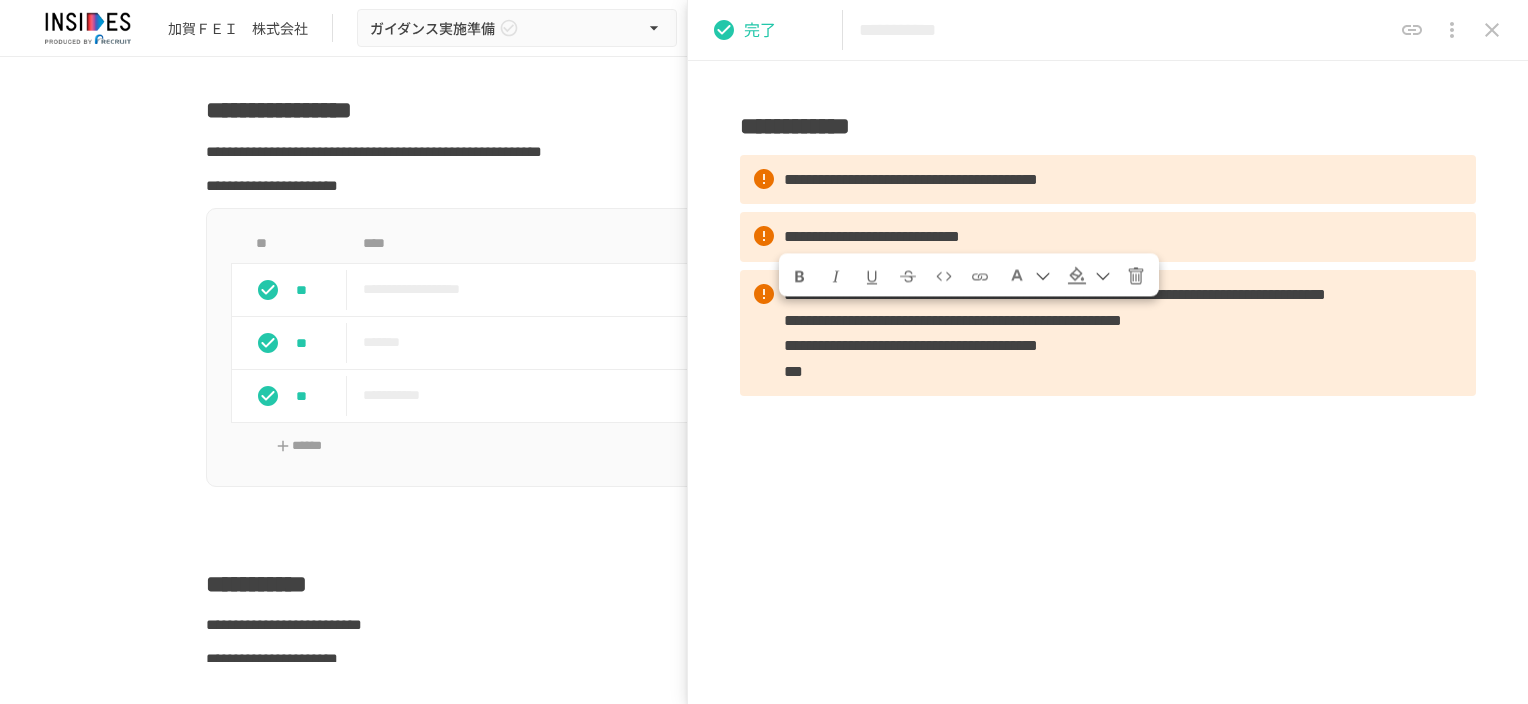 click on "**********" at bounding box center [764, 347] 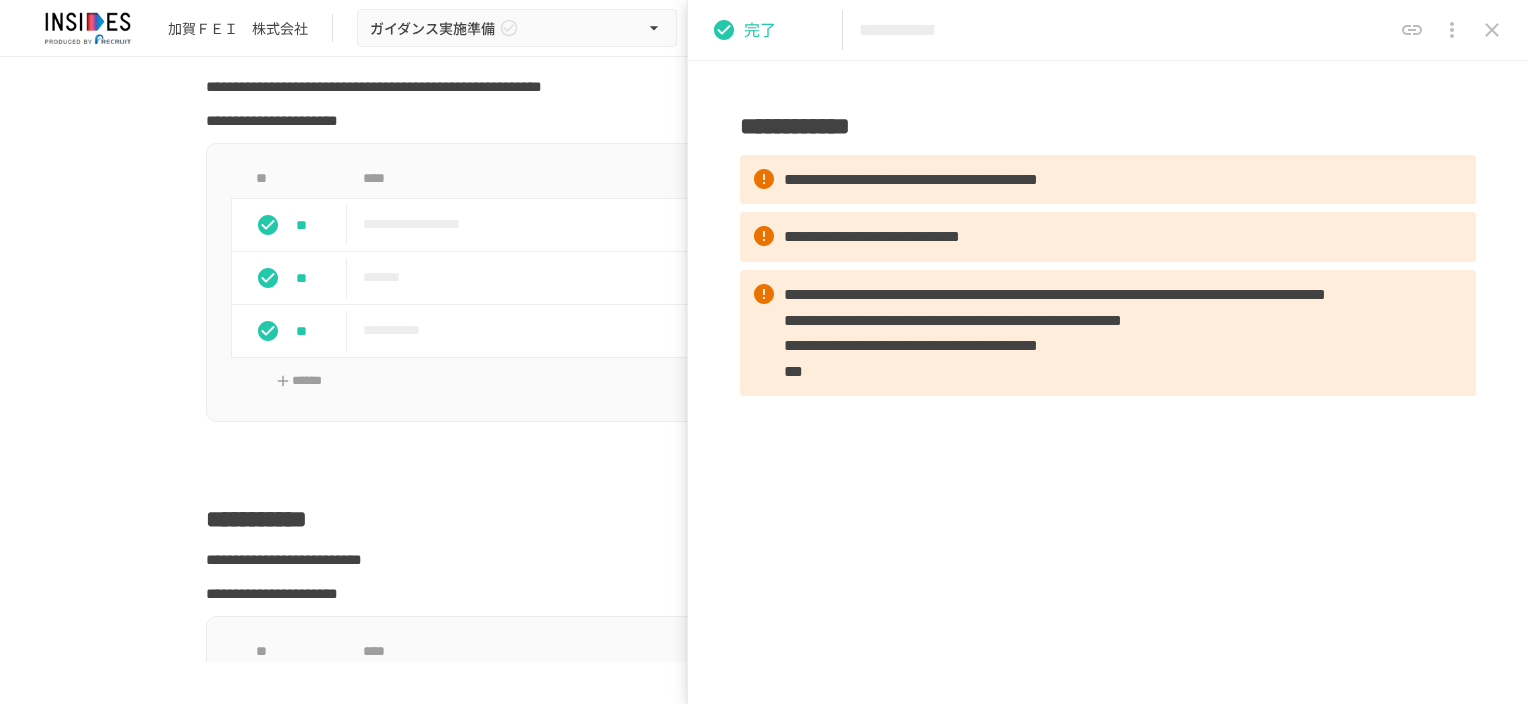 scroll, scrollTop: 523, scrollLeft: 0, axis: vertical 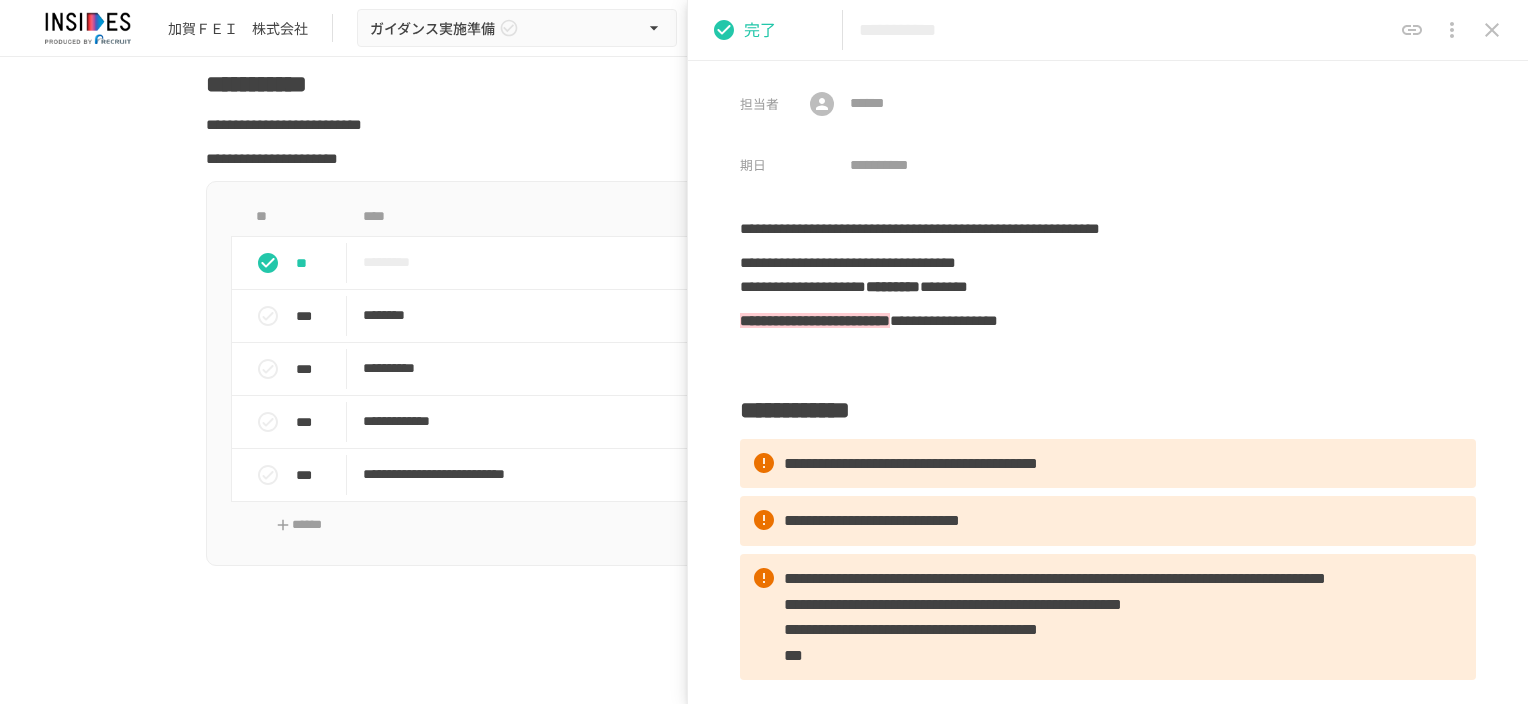 click on "**********" at bounding box center [764, 125] 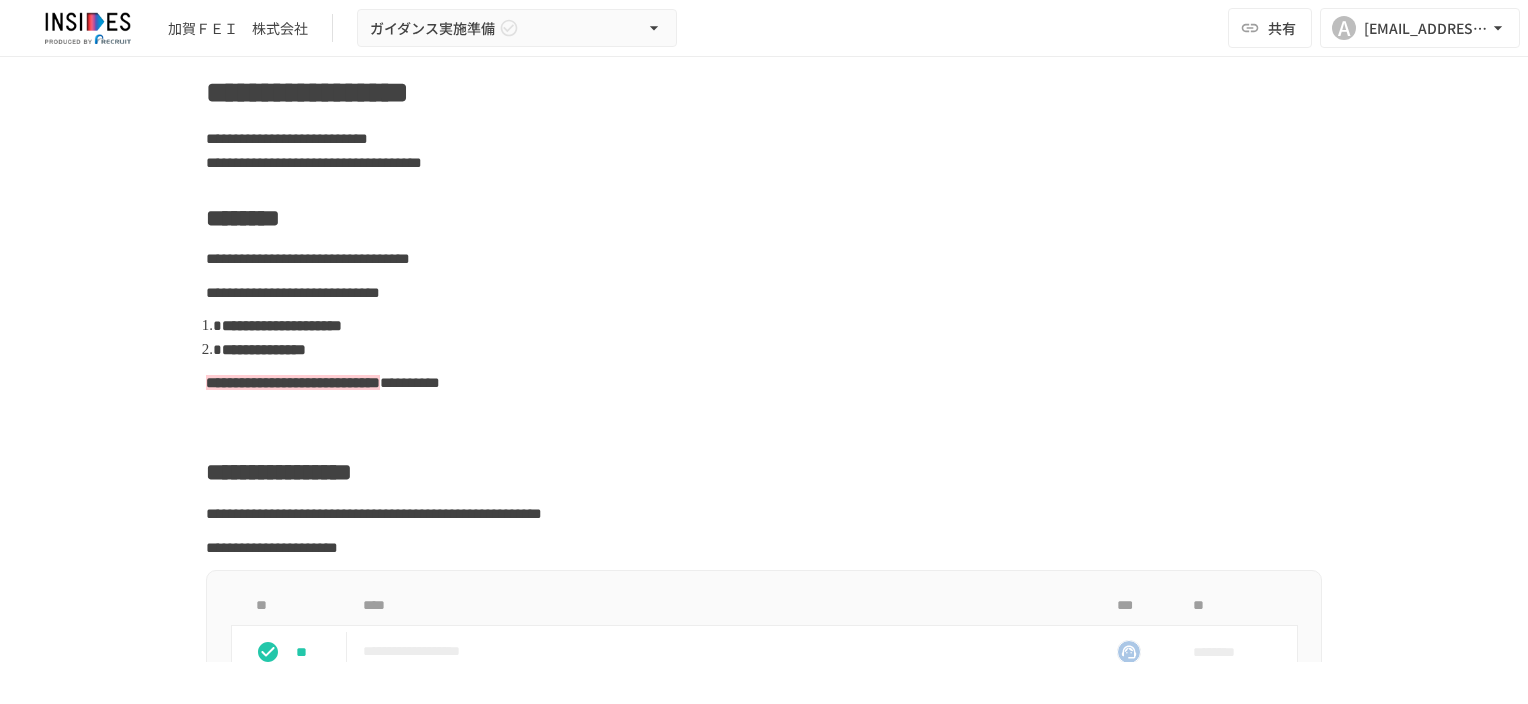 scroll, scrollTop: 0, scrollLeft: 0, axis: both 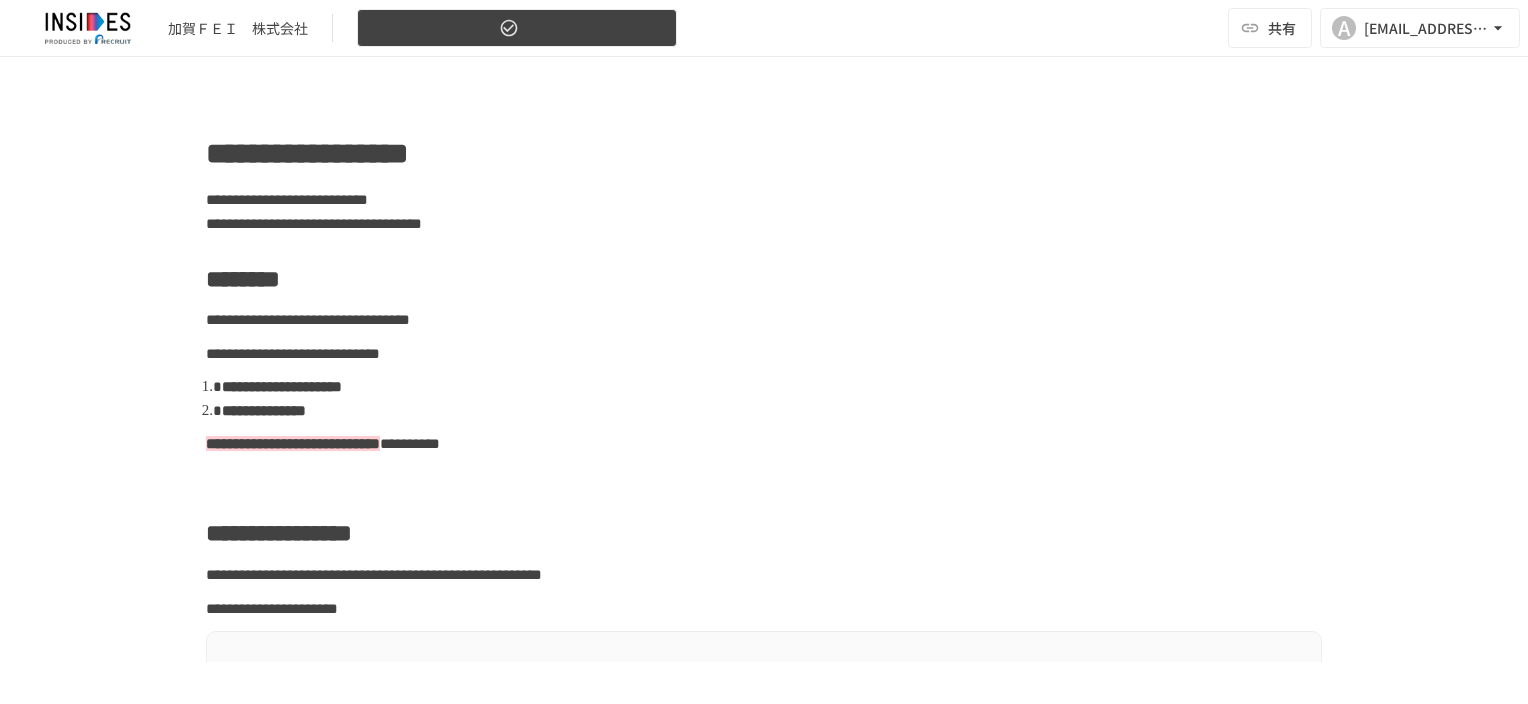 click on "ガイダンス実施準備" at bounding box center [432, 28] 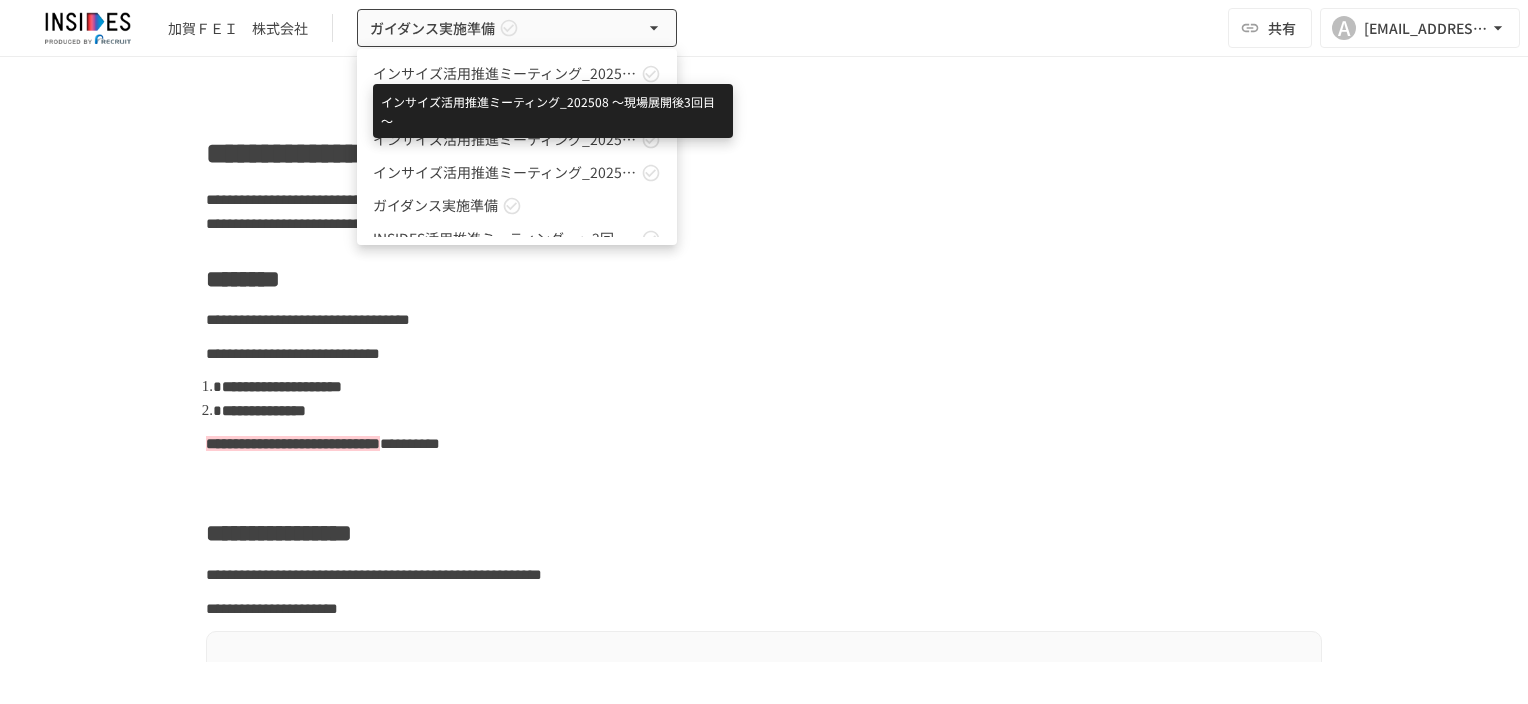 click on "インサイズ活用推進ミーティング_202508  ～現場展開後3回目～" at bounding box center (505, 73) 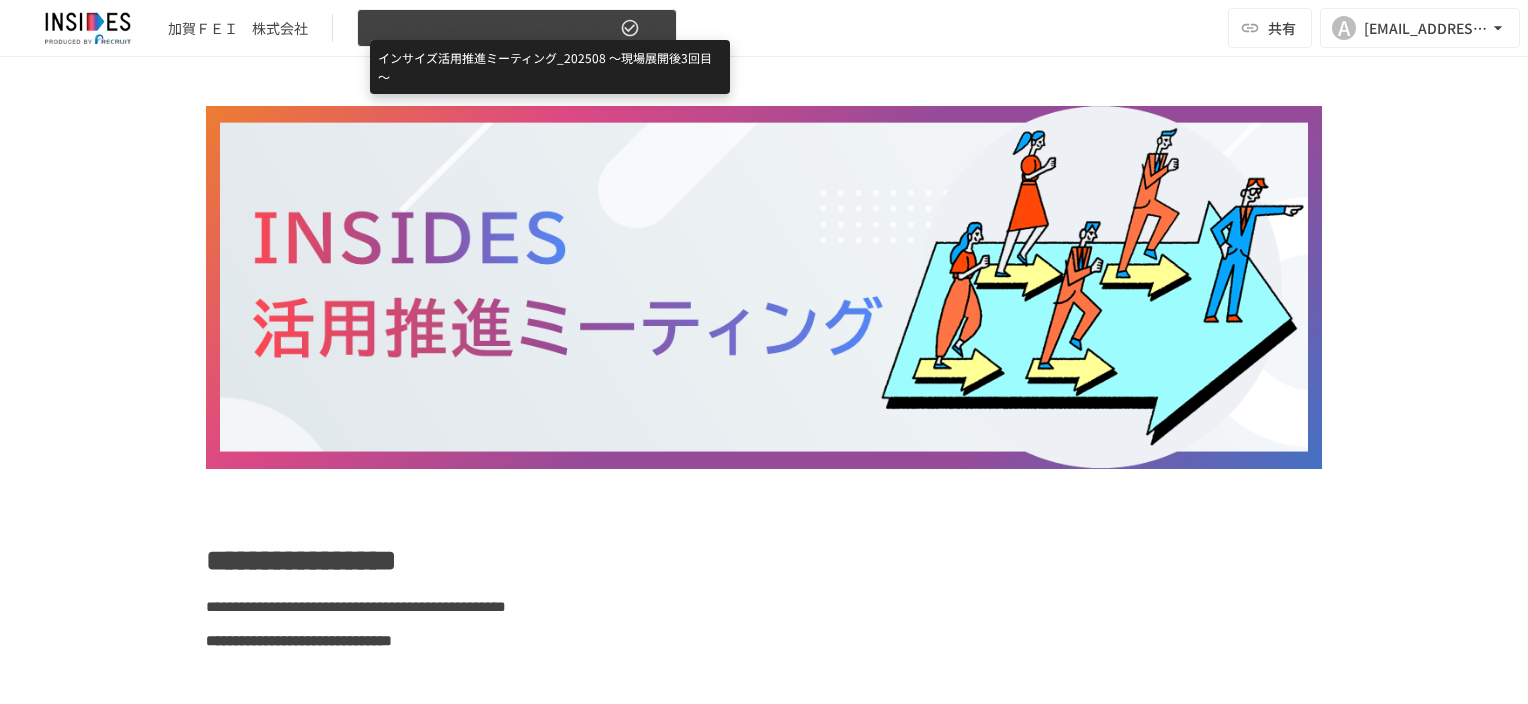 click on "インサイズ活用推進ミーティング_202508  ～現場展開後3回目～" at bounding box center [493, 28] 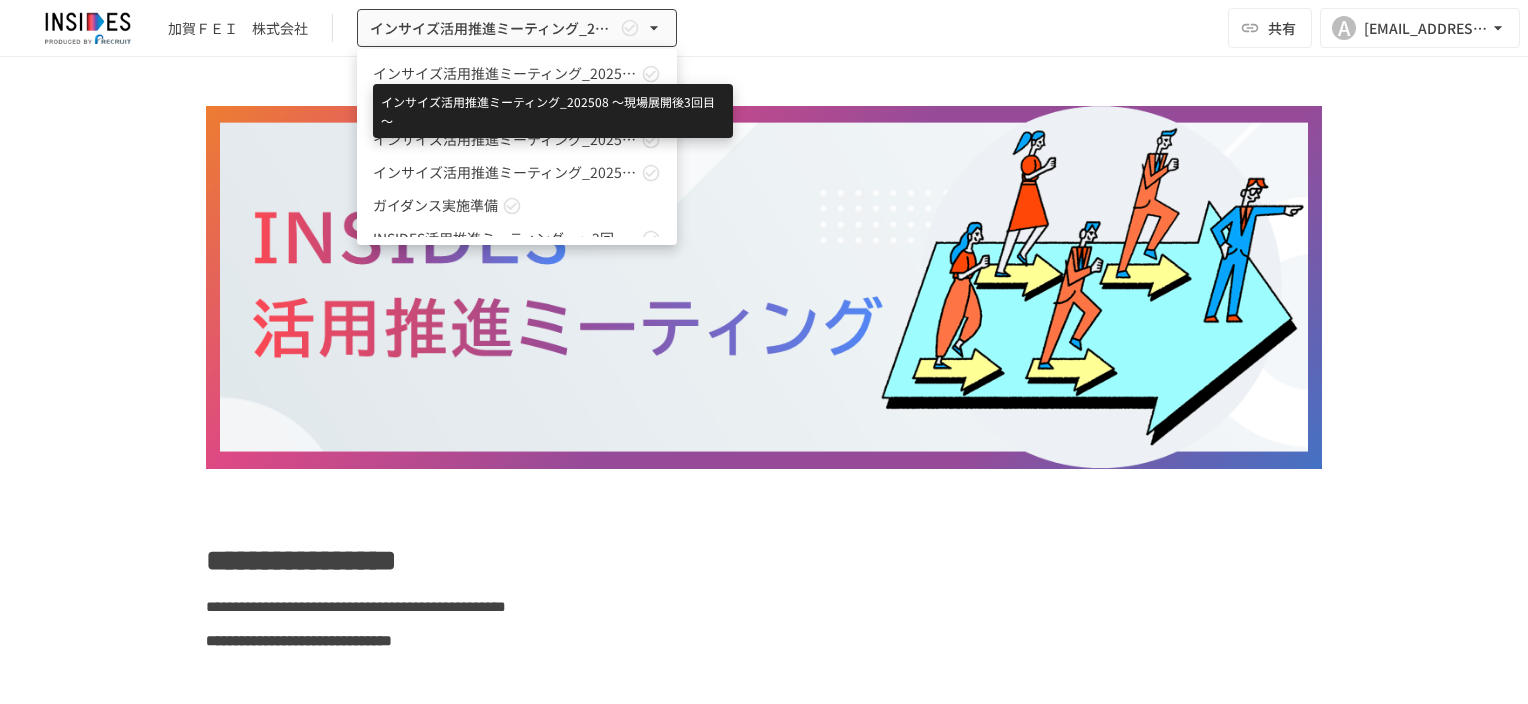 click on "インサイズ活用推進ミーティング_202508  ～現場展開後3回目～" at bounding box center (505, 73) 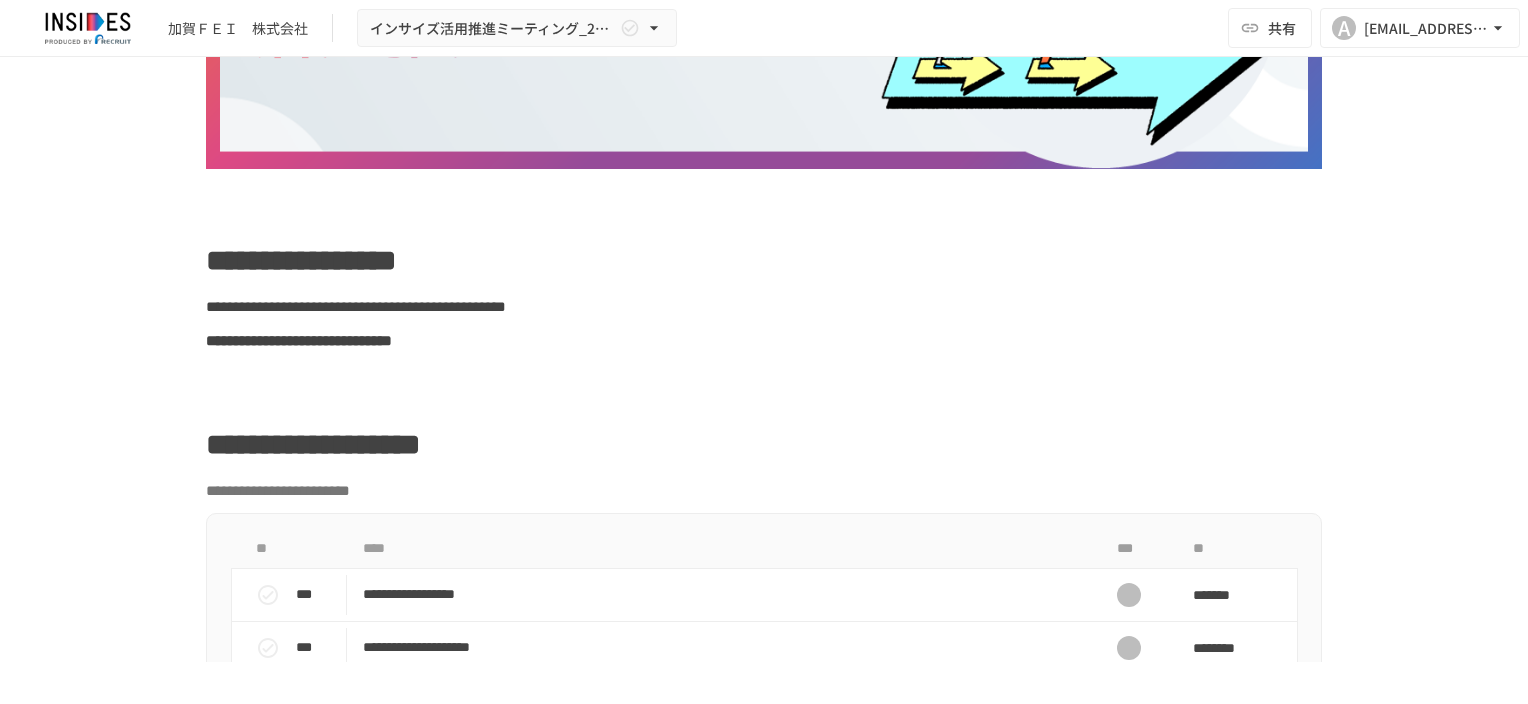 scroll, scrollTop: 500, scrollLeft: 0, axis: vertical 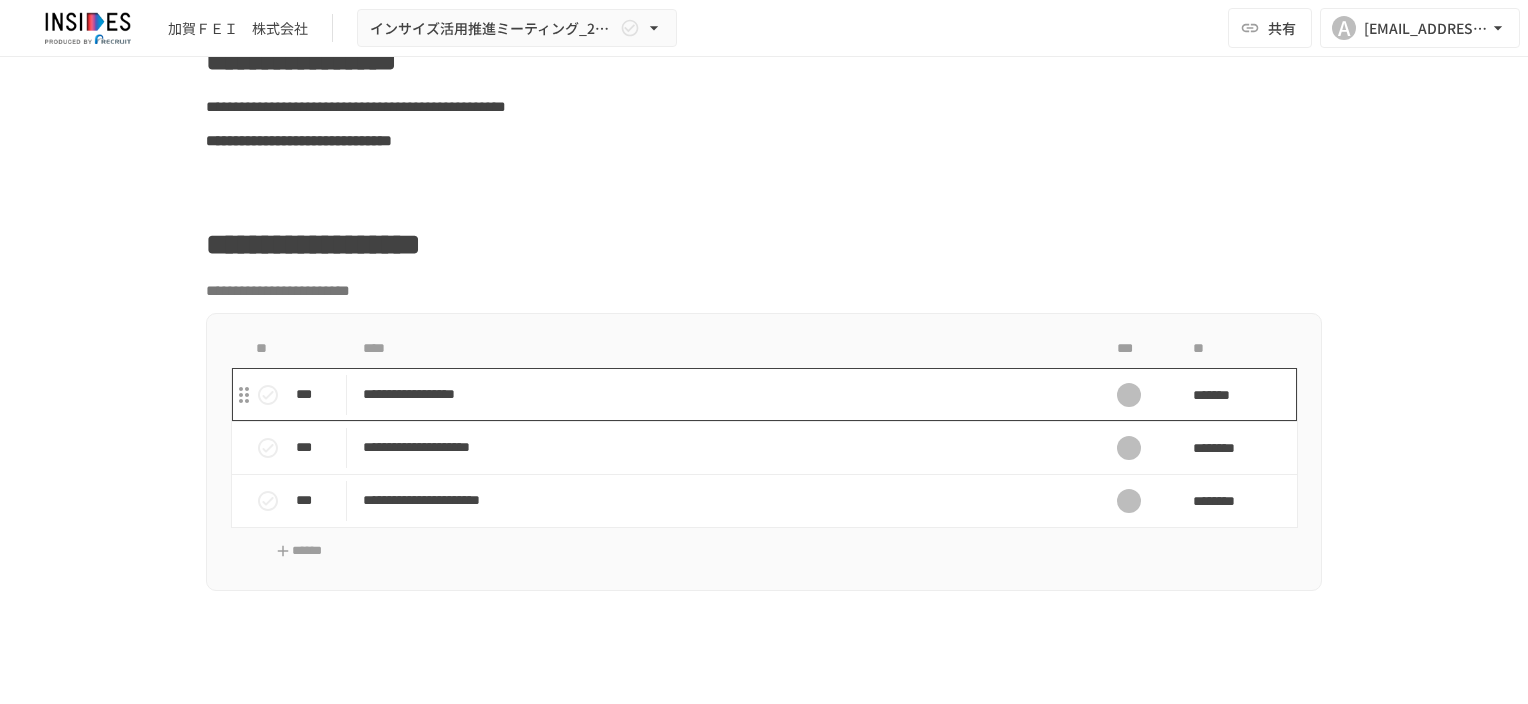 click on "**********" at bounding box center (722, 394) 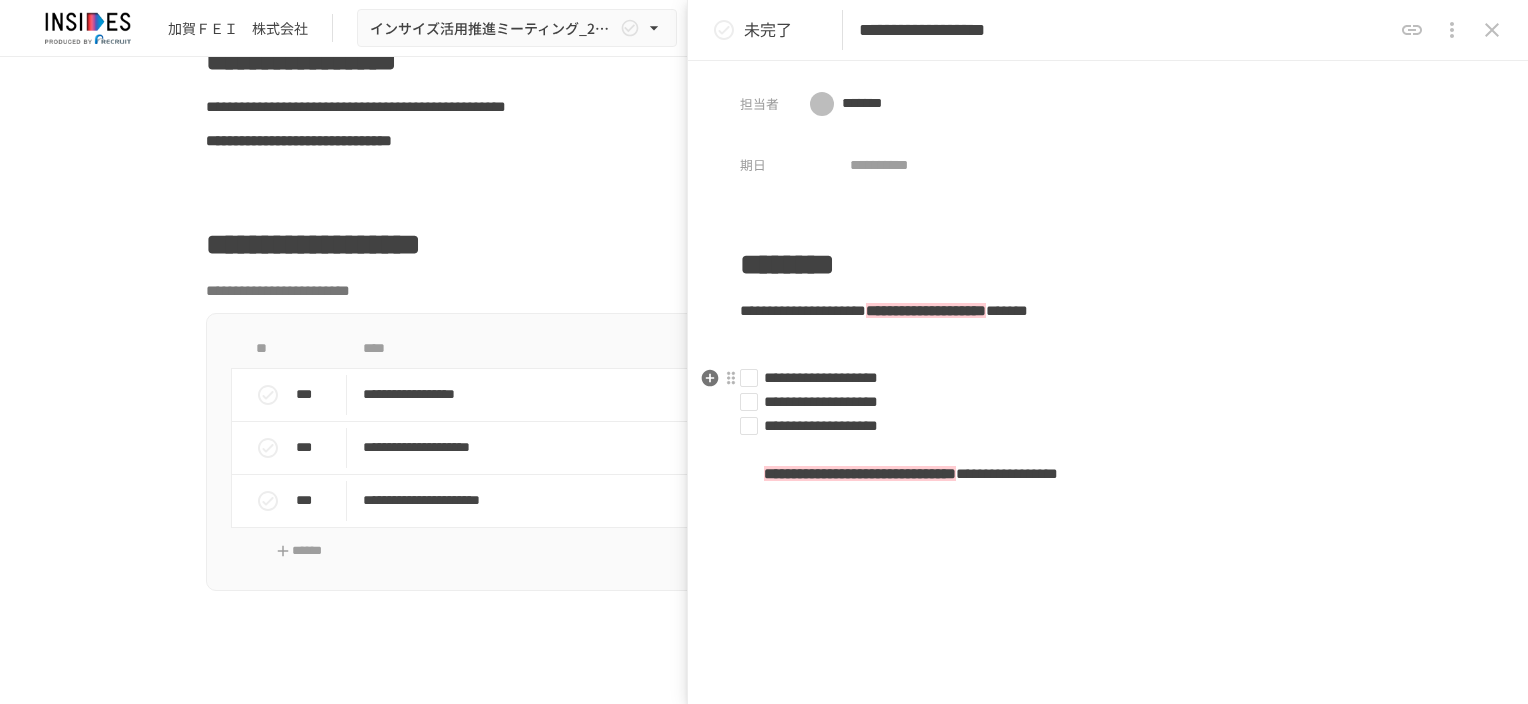 click on "**********" at bounding box center (1108, 363) 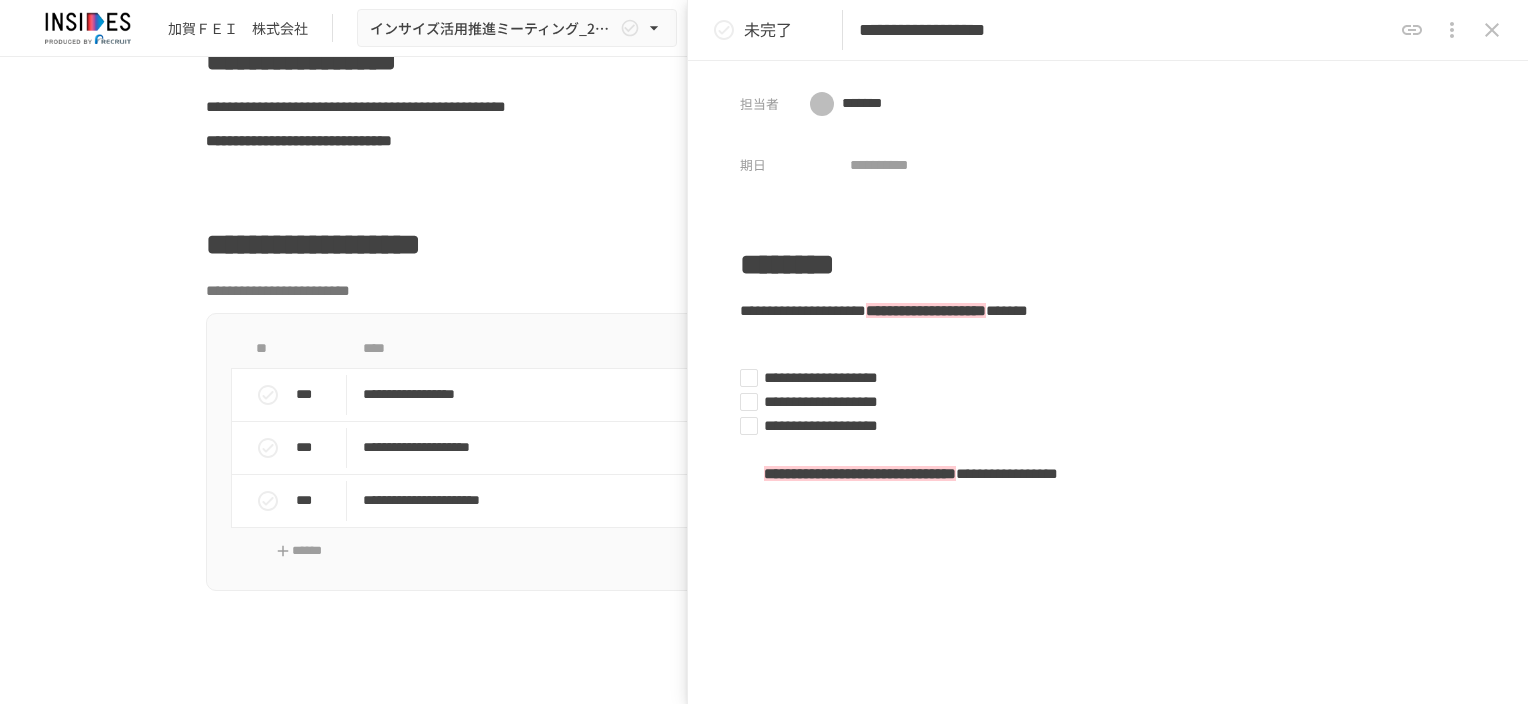 click on "**********" at bounding box center [1108, 382] 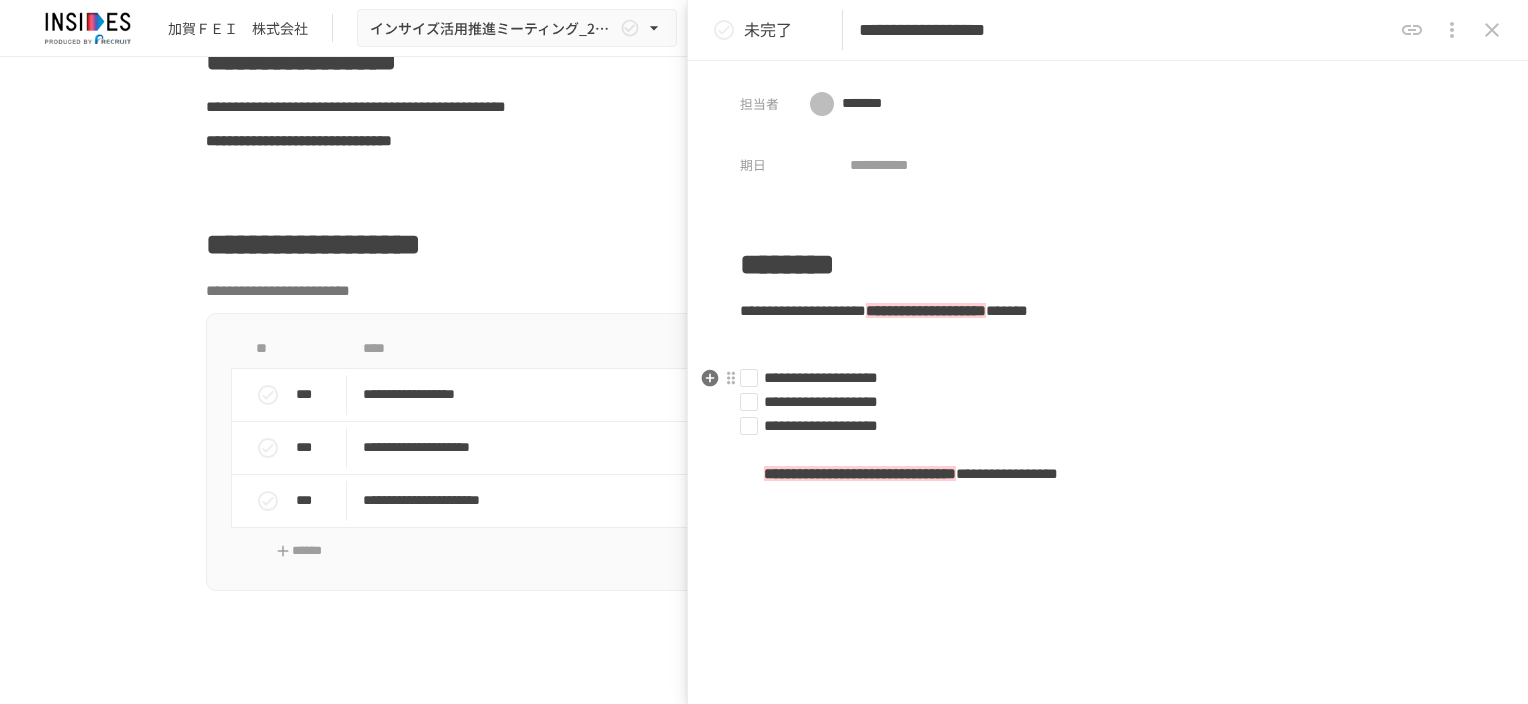 click on "**********" at bounding box center [1100, 378] 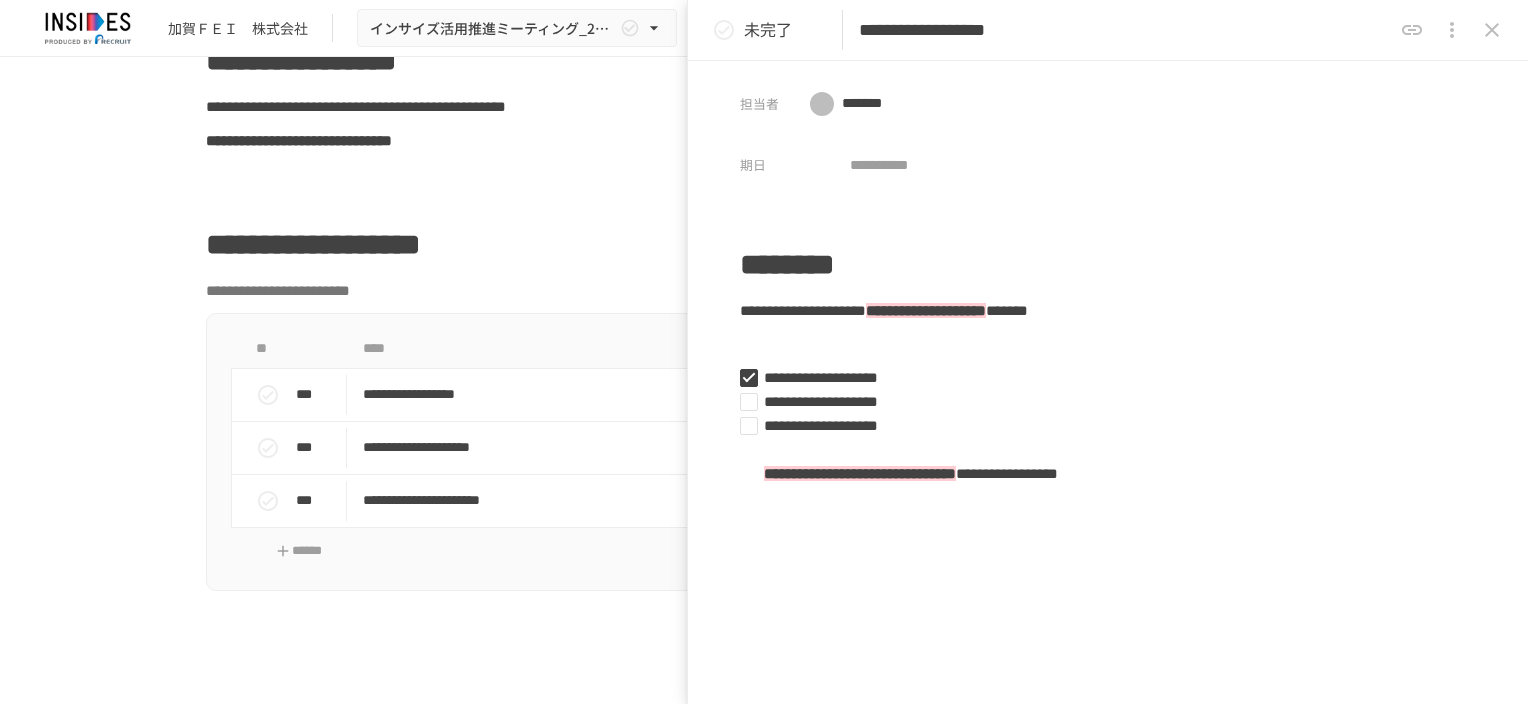drag, startPoint x: 899, startPoint y: 38, endPoint x: 1209, endPoint y: 21, distance: 310.4658 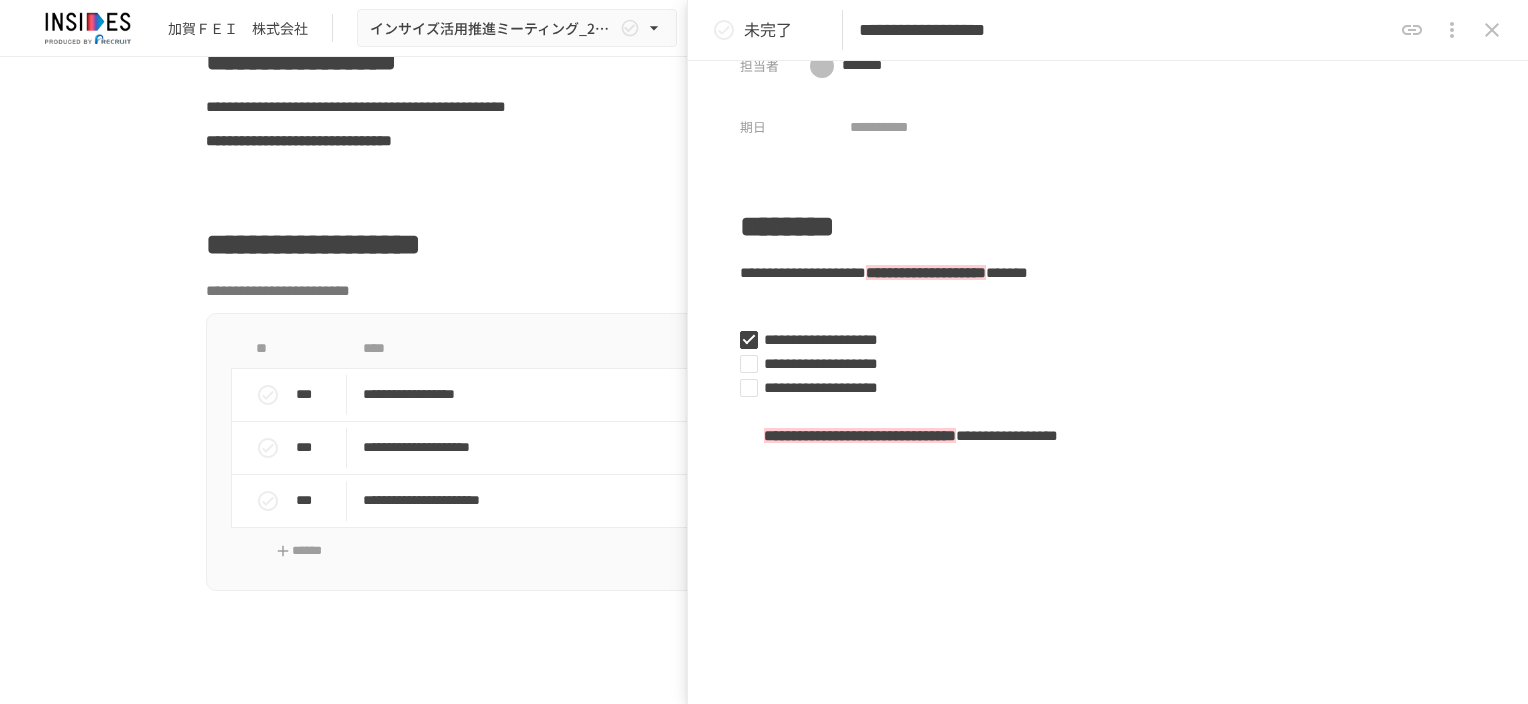 scroll, scrollTop: 0, scrollLeft: 0, axis: both 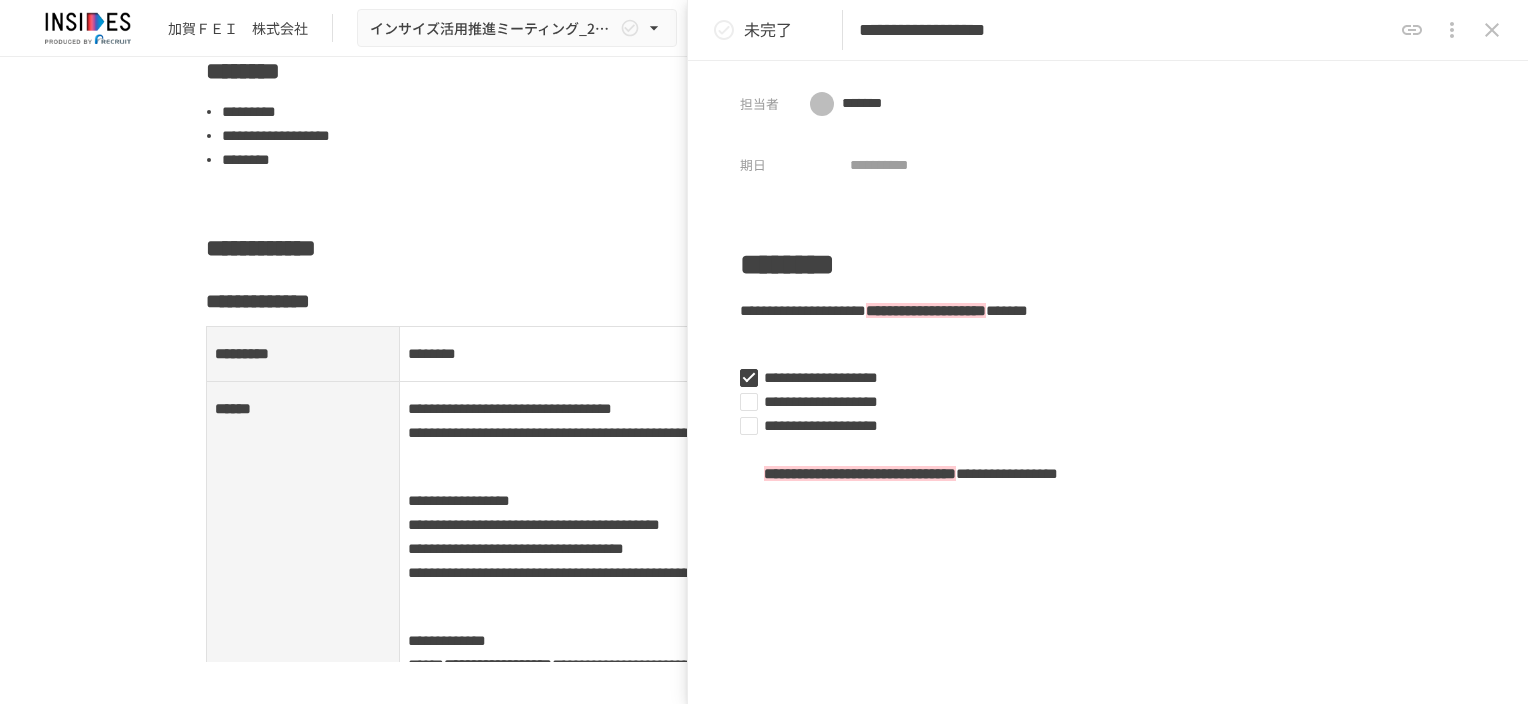 click on "**********" at bounding box center (510, 408) 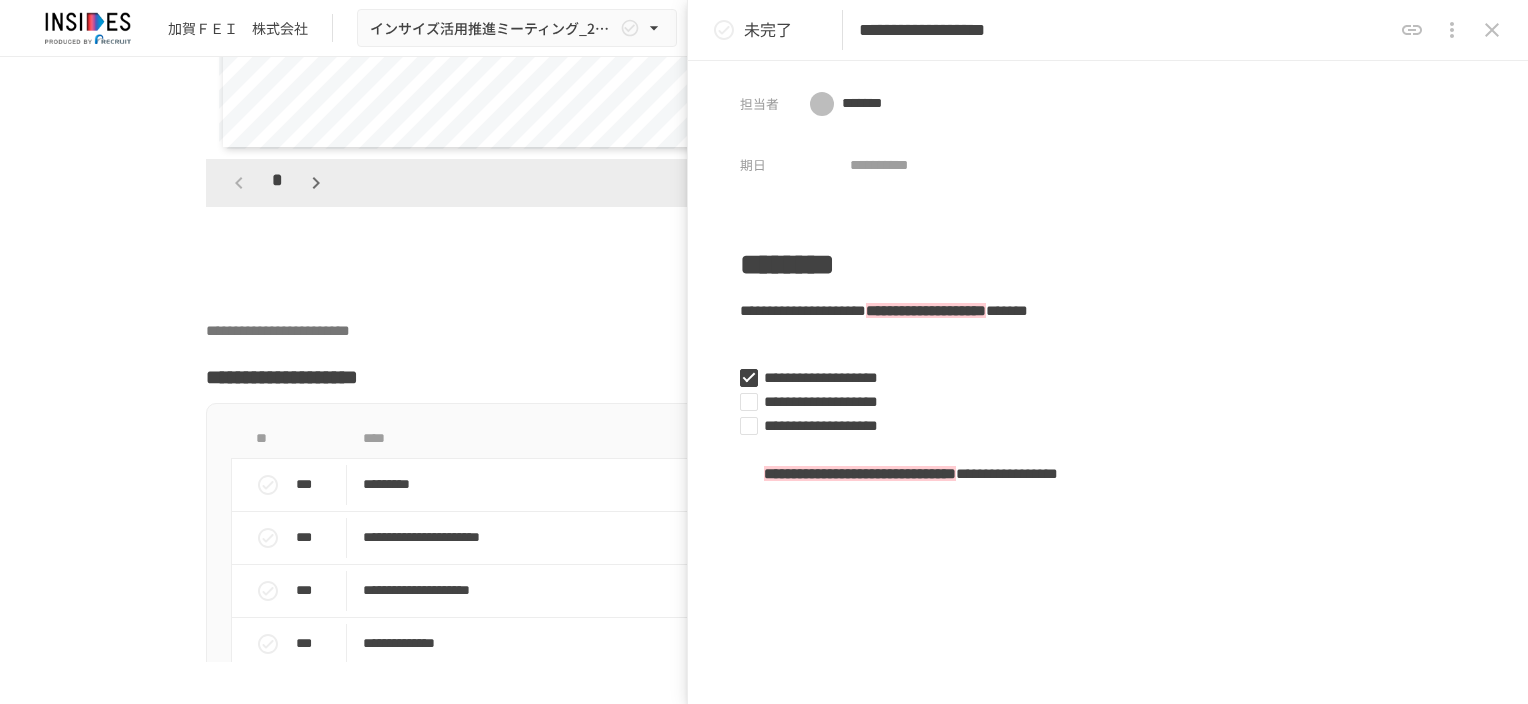 scroll, scrollTop: 4900, scrollLeft: 0, axis: vertical 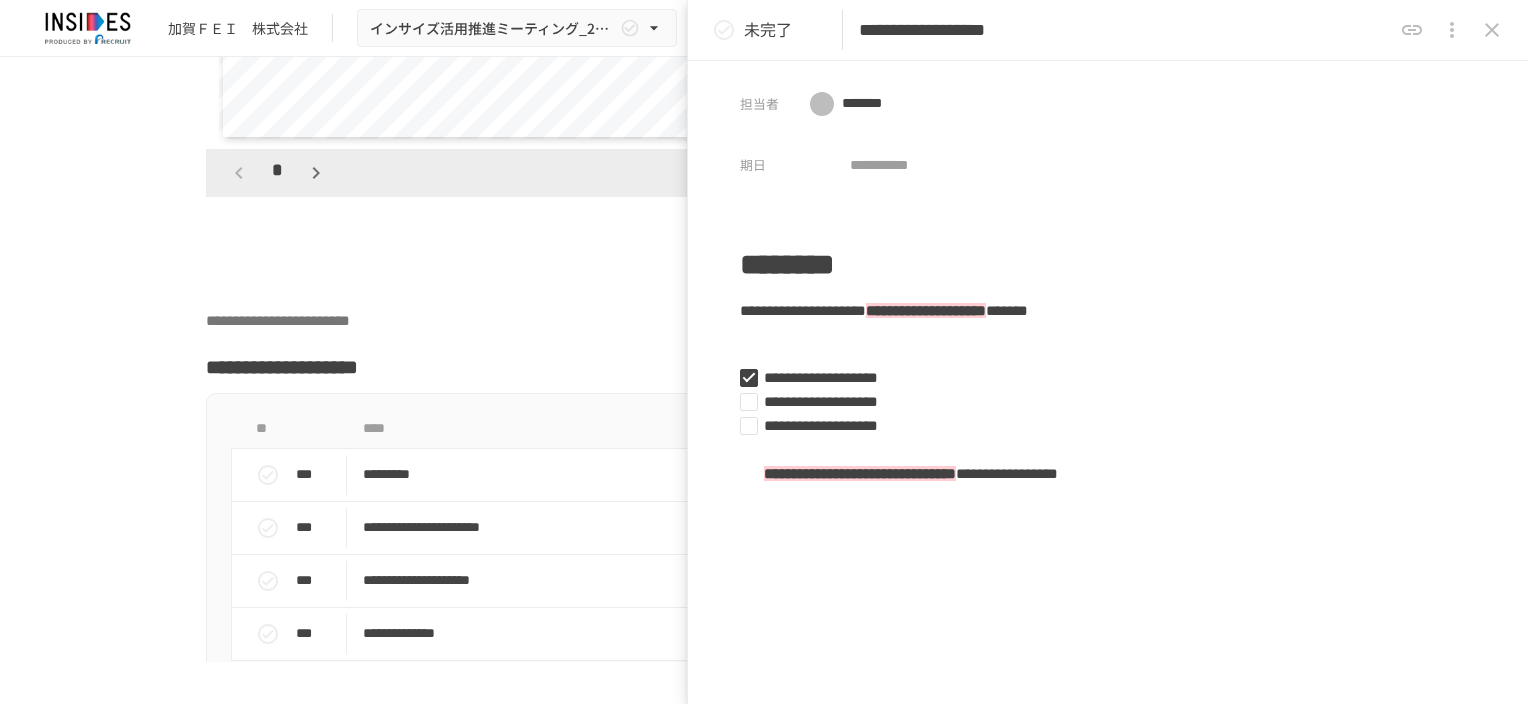 click at bounding box center [764, 253] 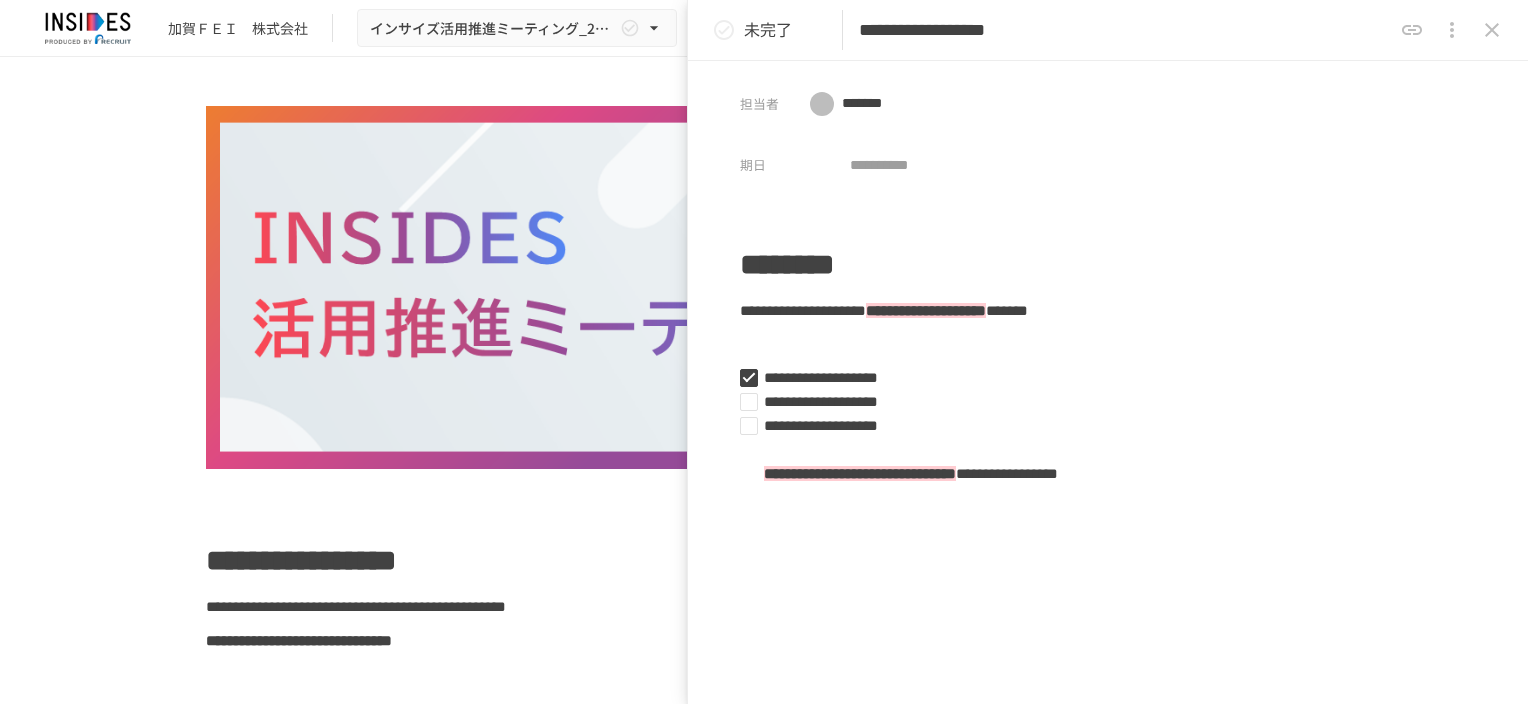 scroll, scrollTop: 0, scrollLeft: 0, axis: both 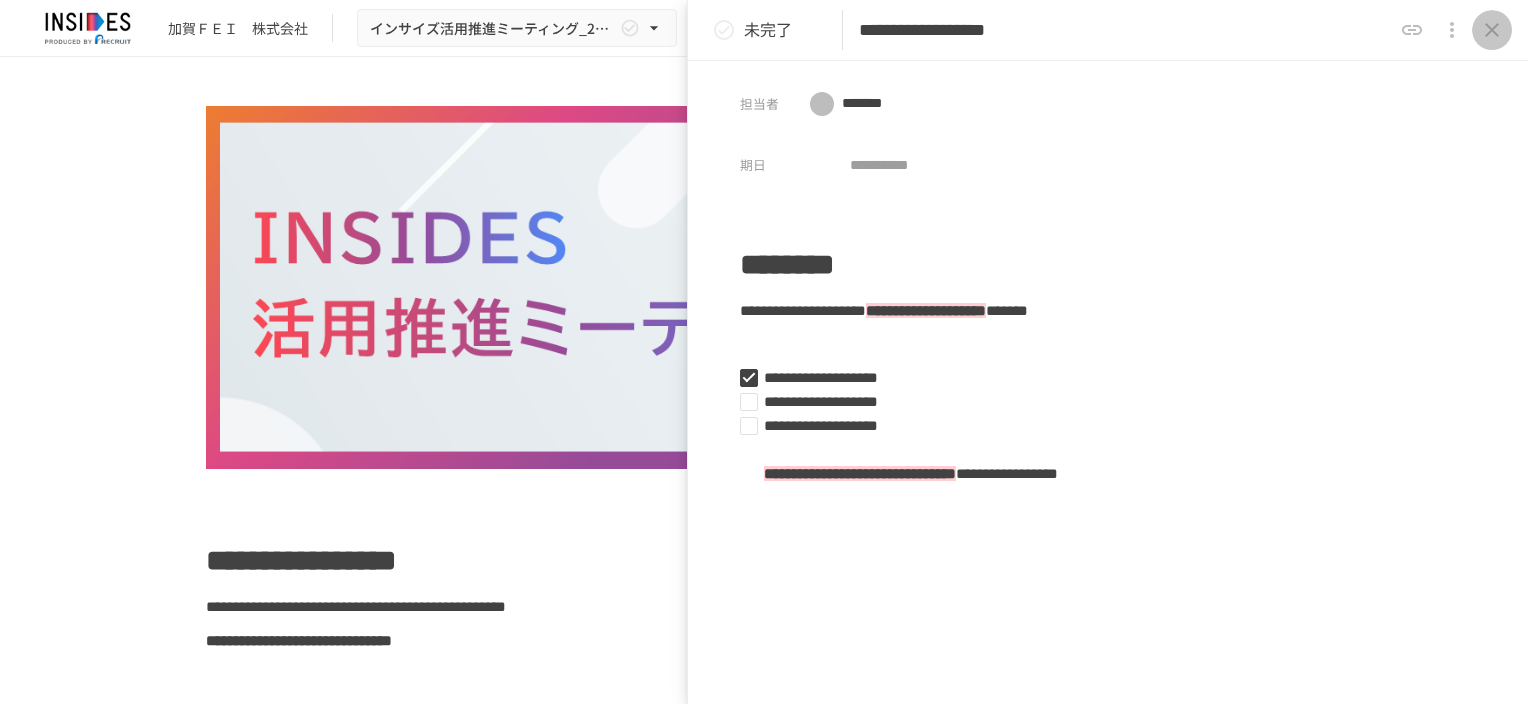 click 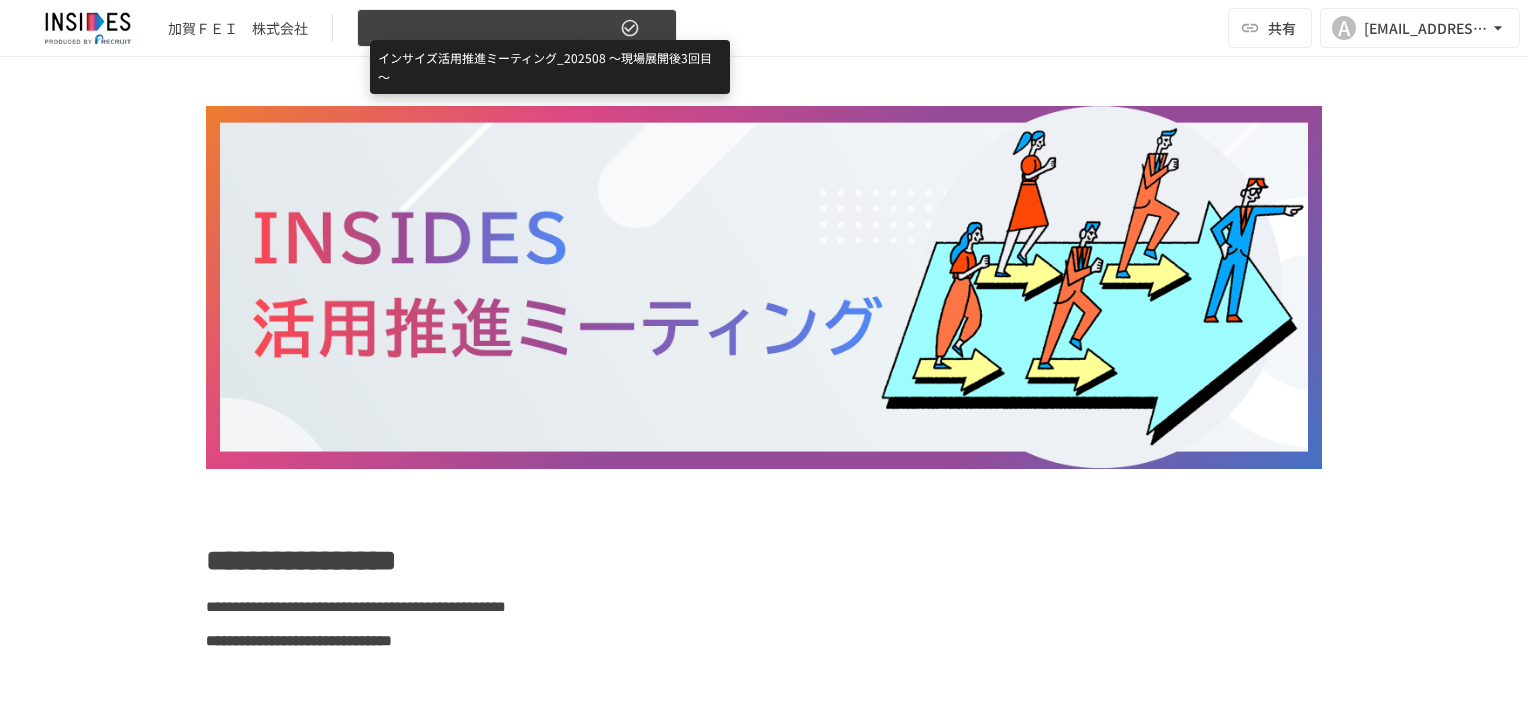 click on "インサイズ活用推進ミーティング_202508  ～現場展開後3回目～" at bounding box center [493, 28] 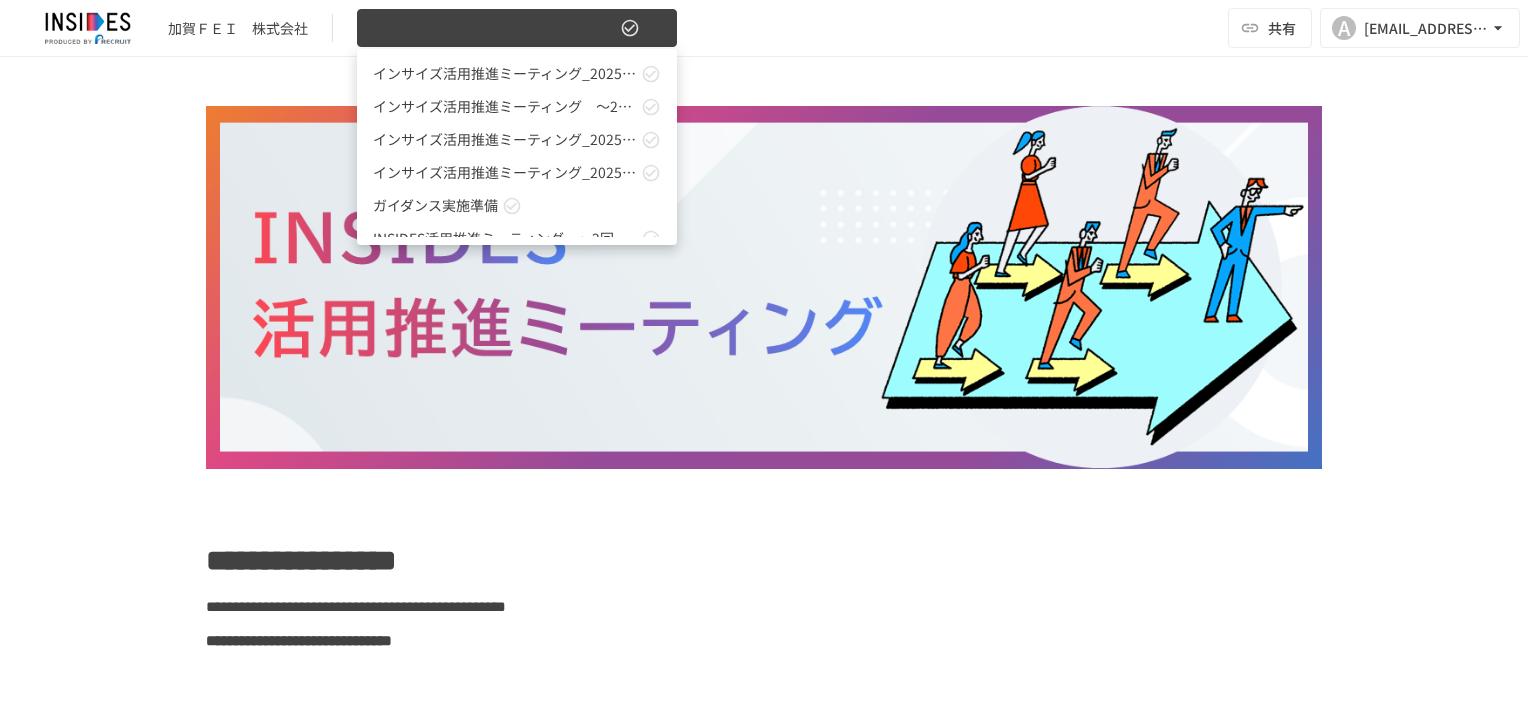 click at bounding box center [764, 352] 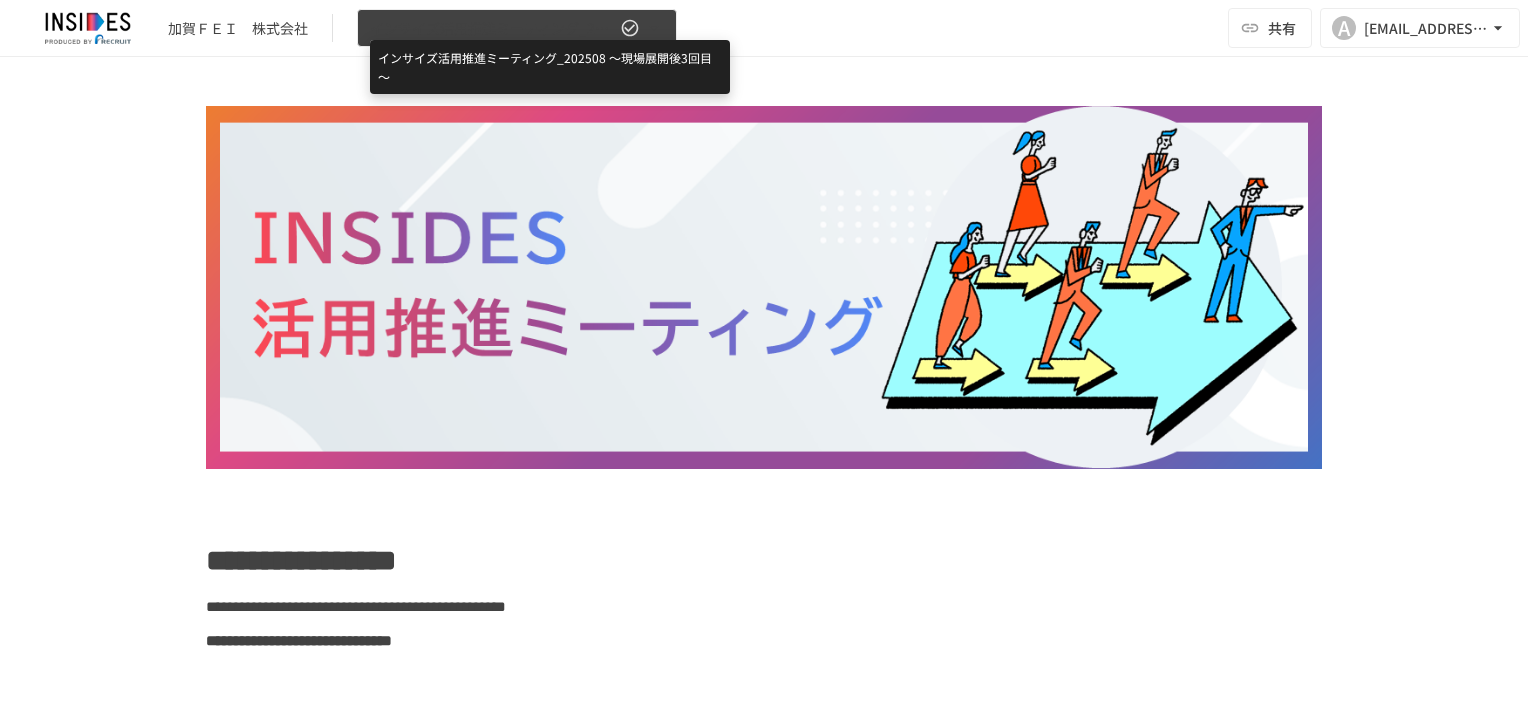 click on "インサイズ活用推進ミーティング_202508  ～現場展開後3回目～" at bounding box center (493, 28) 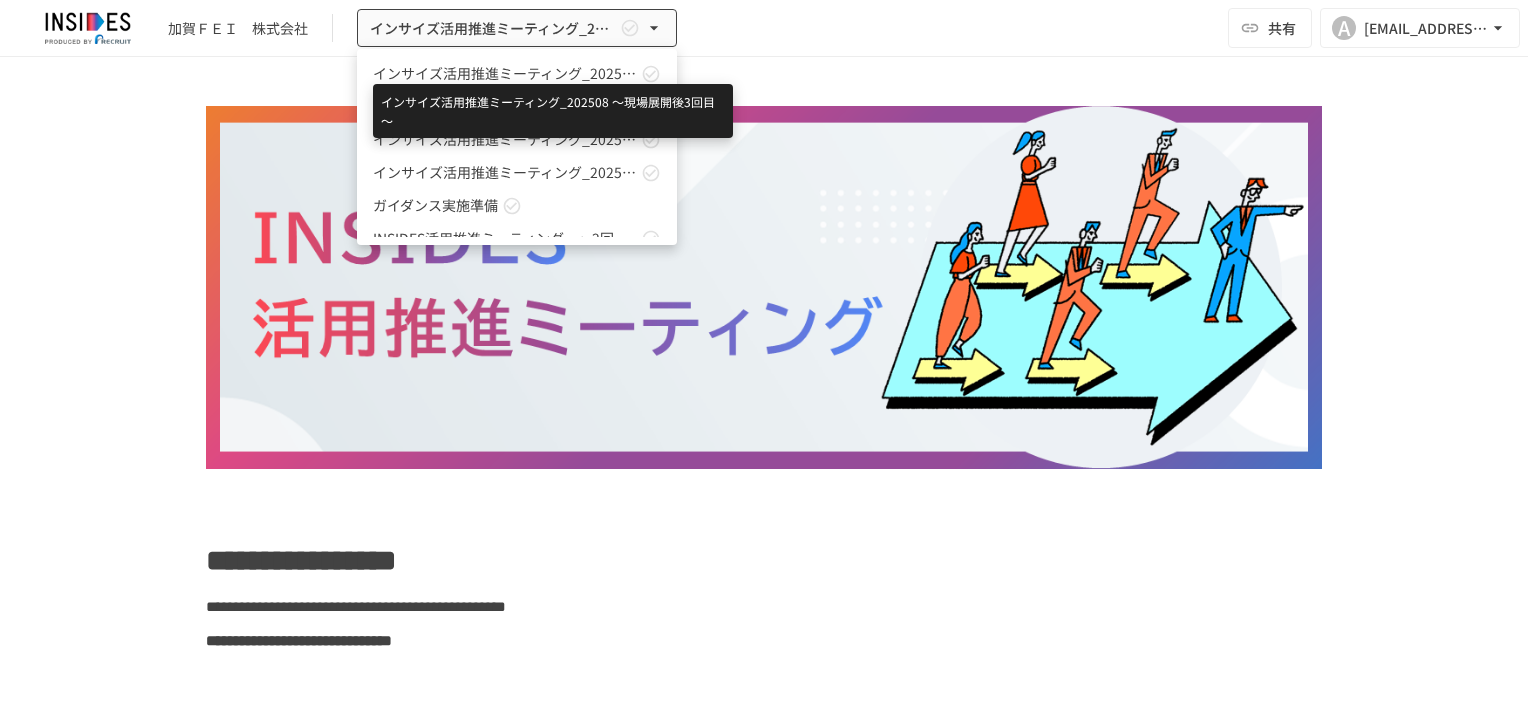 click on "インサイズ活用推進ミーティング_202508  ～現場展開後3回目～" at bounding box center (505, 73) 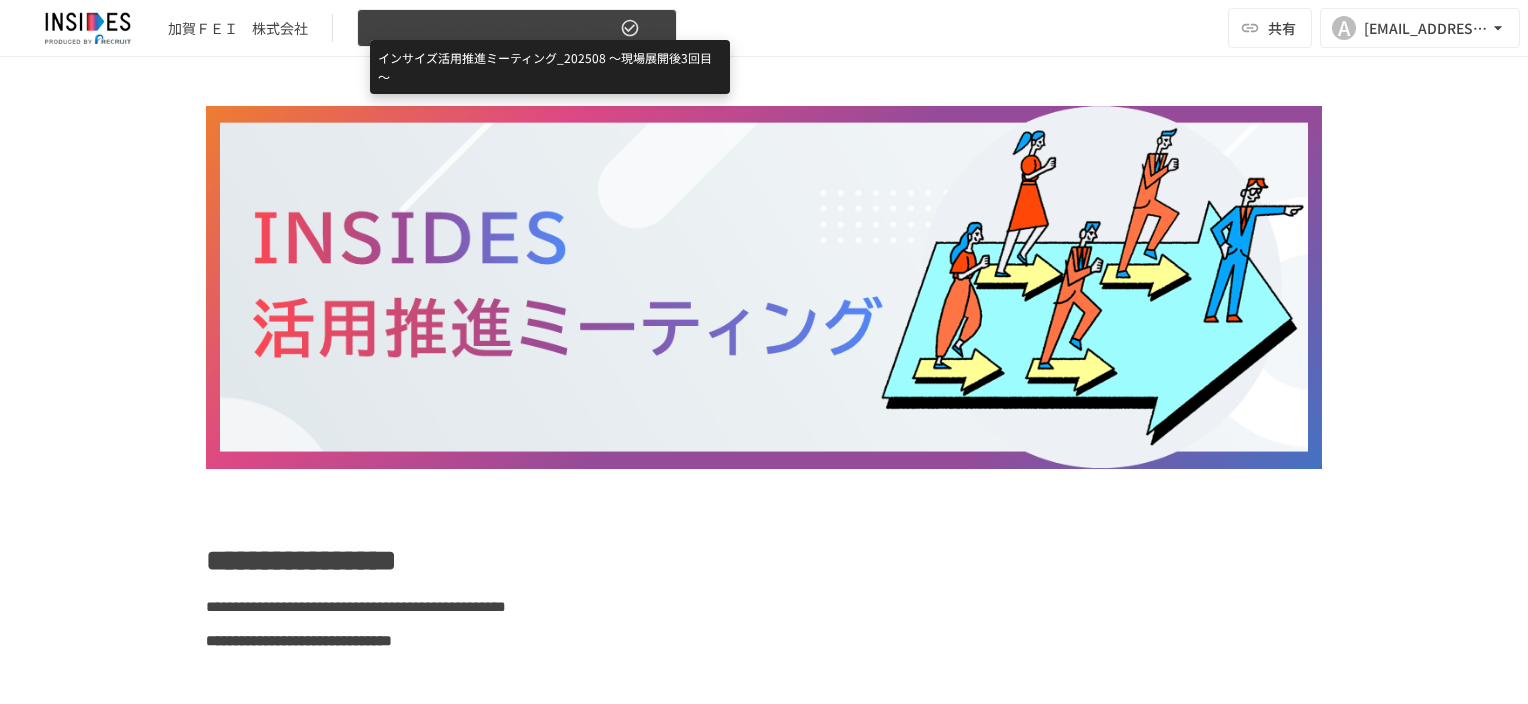 click on "インサイズ活用推進ミーティング_202508  ～現場展開後3回目～" at bounding box center [493, 28] 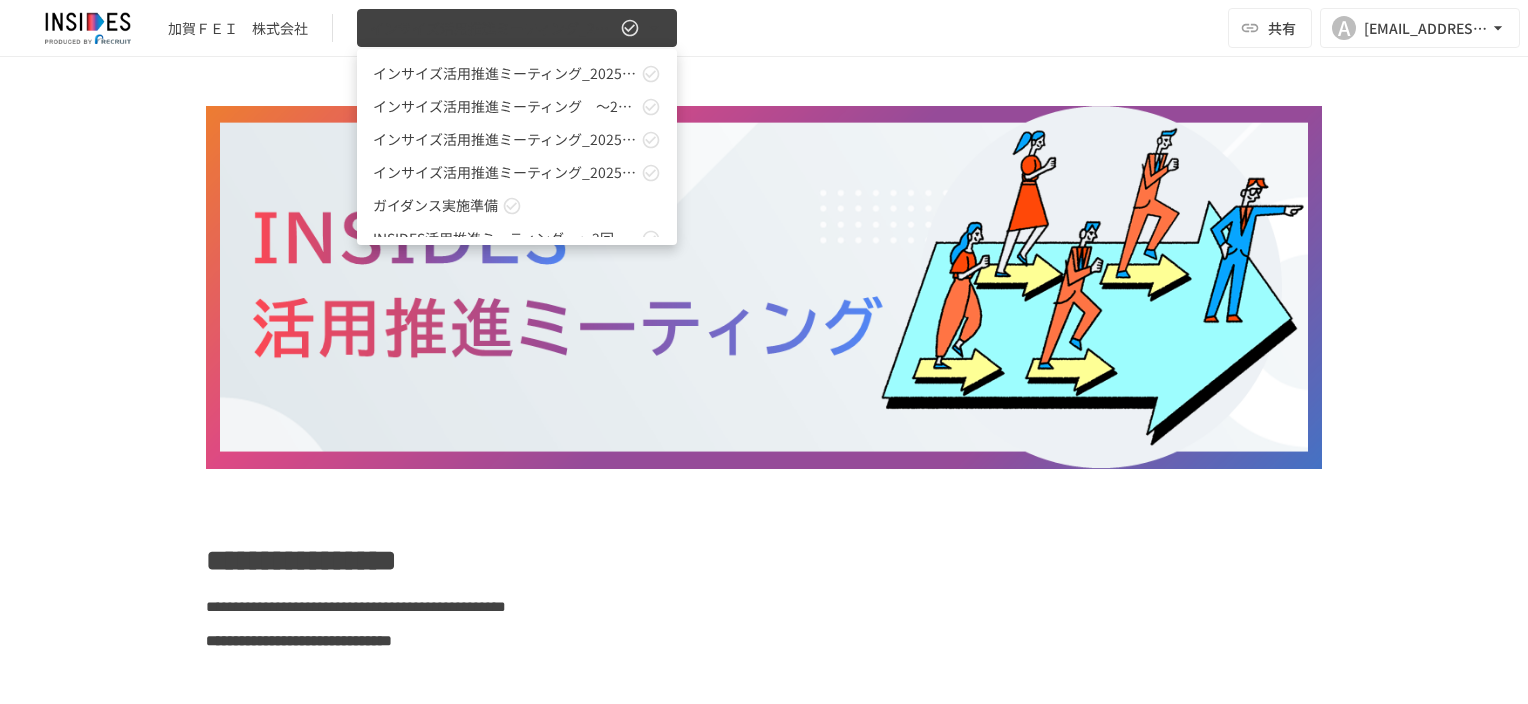 click at bounding box center [764, 352] 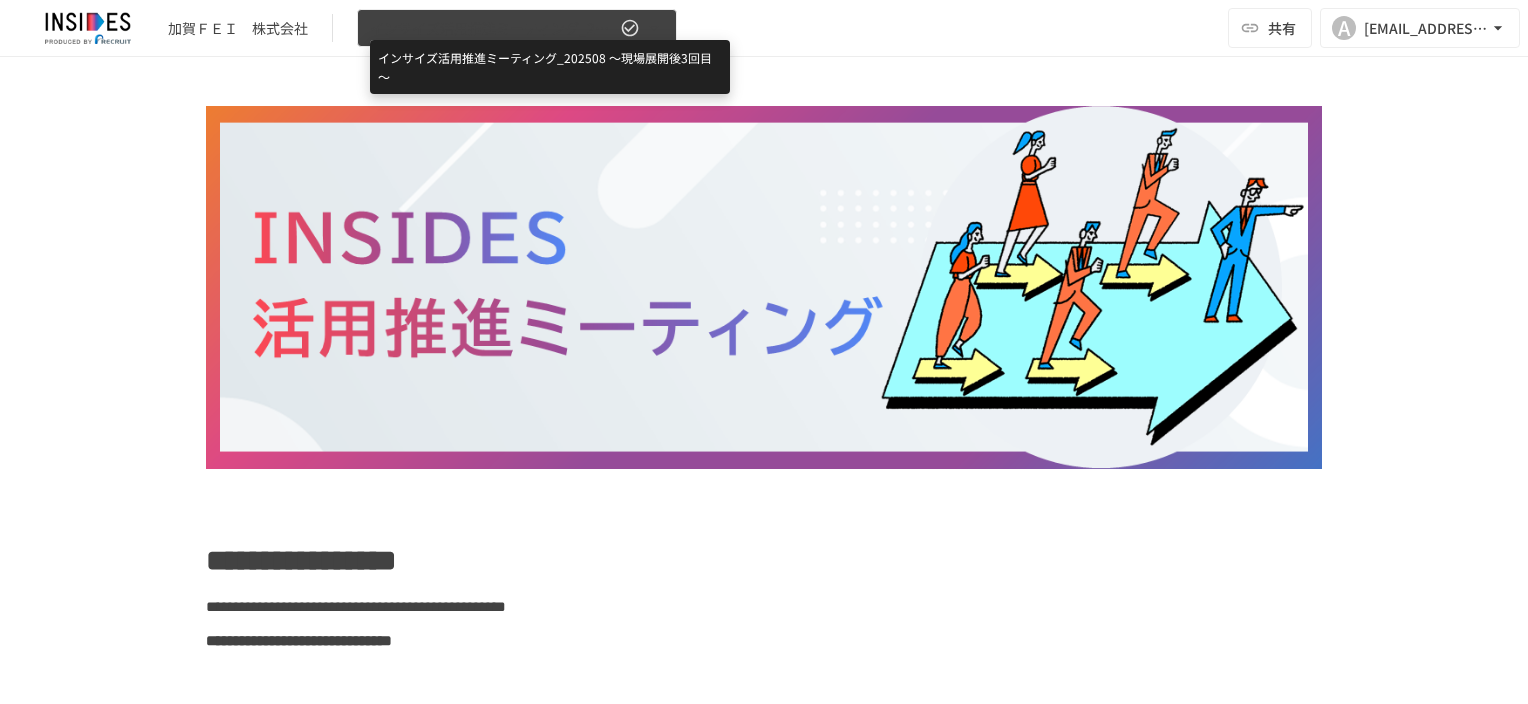 click on "インサイズ活用推進ミーティング_202508  ～現場展開後3回目～" at bounding box center (493, 28) 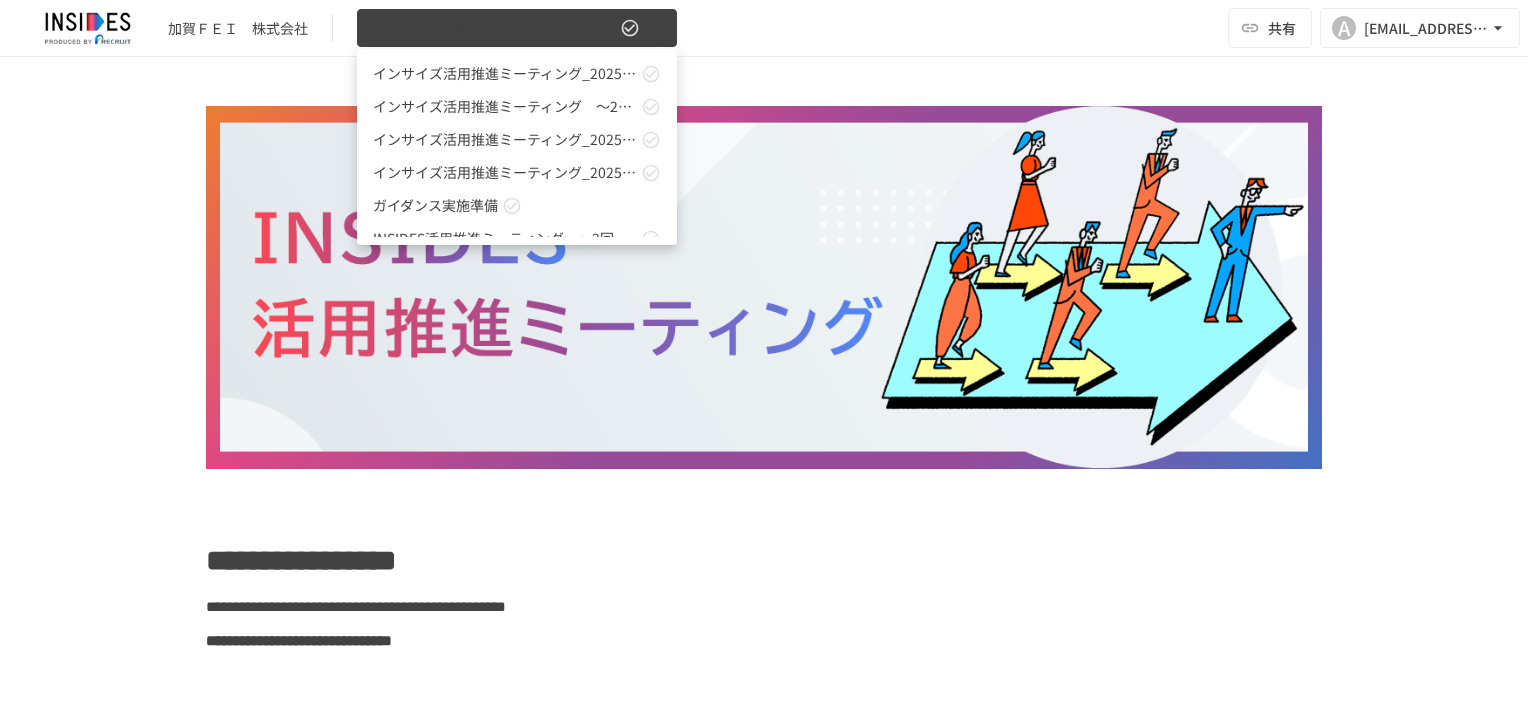 click at bounding box center [764, 352] 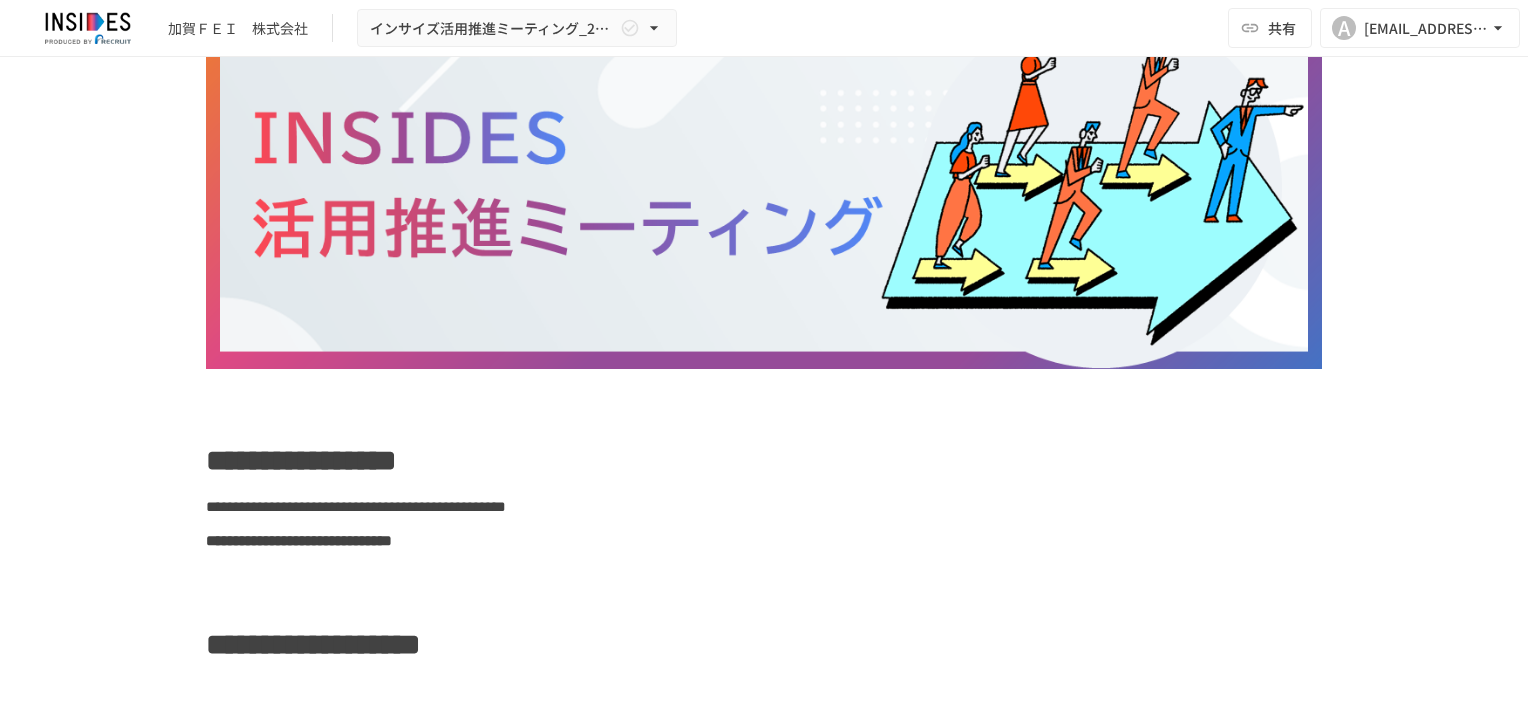 scroll, scrollTop: 500, scrollLeft: 0, axis: vertical 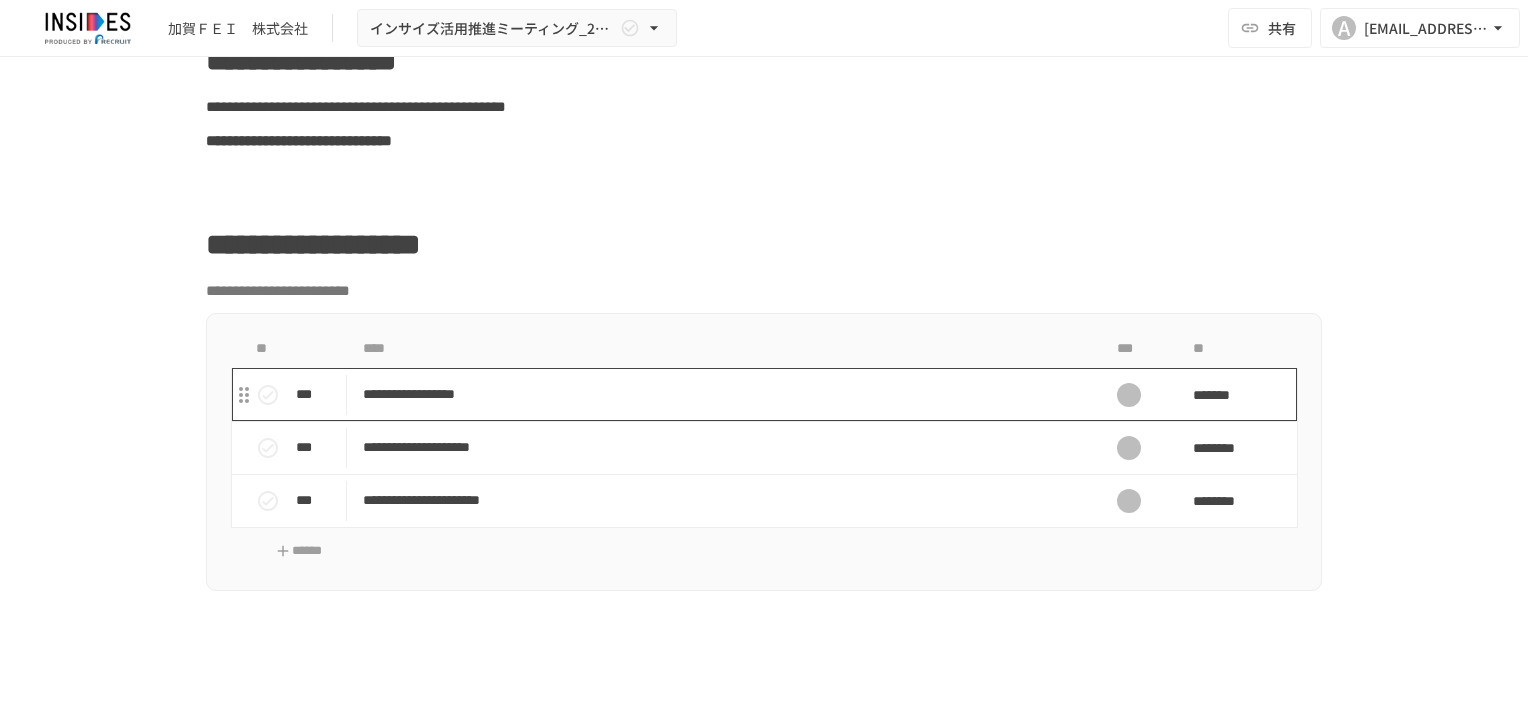 click on "**********" at bounding box center (722, 394) 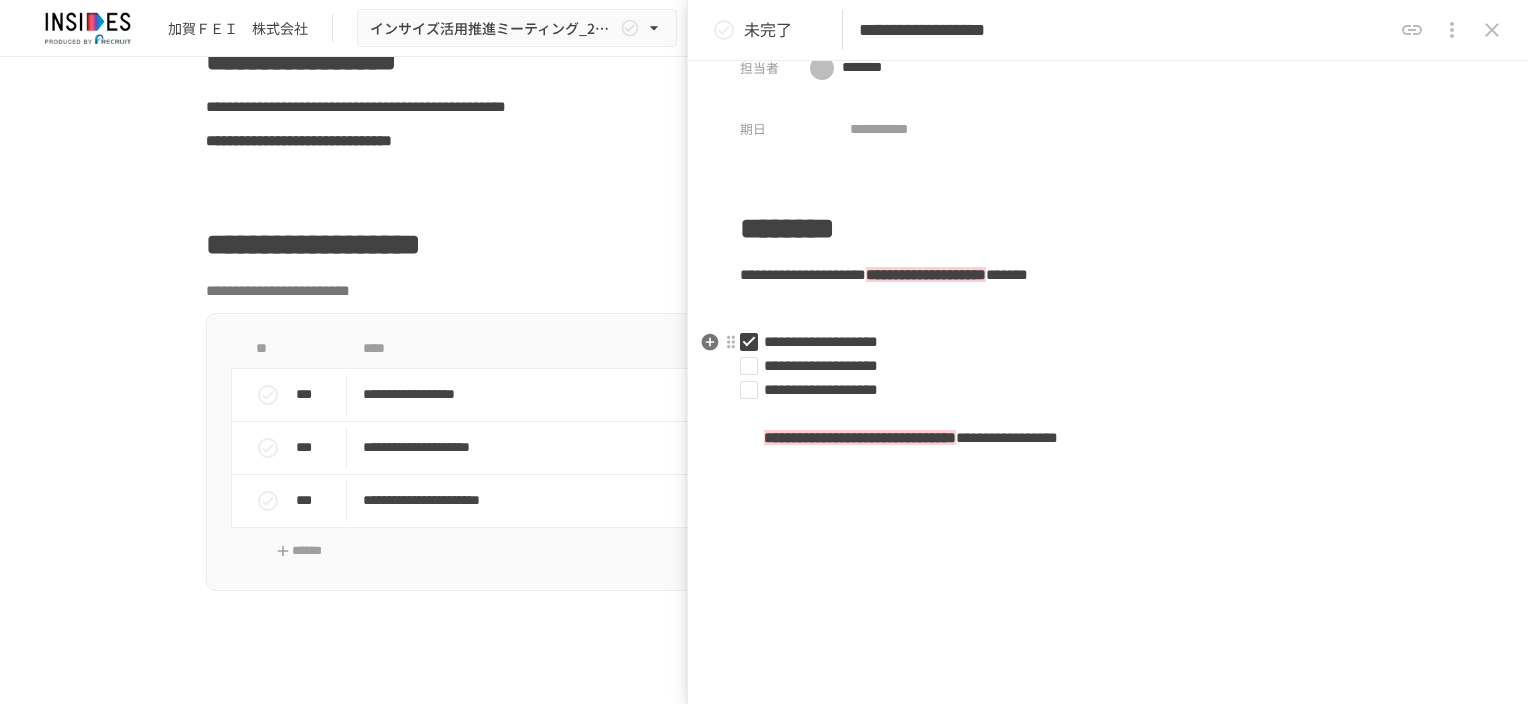 scroll, scrollTop: 0, scrollLeft: 0, axis: both 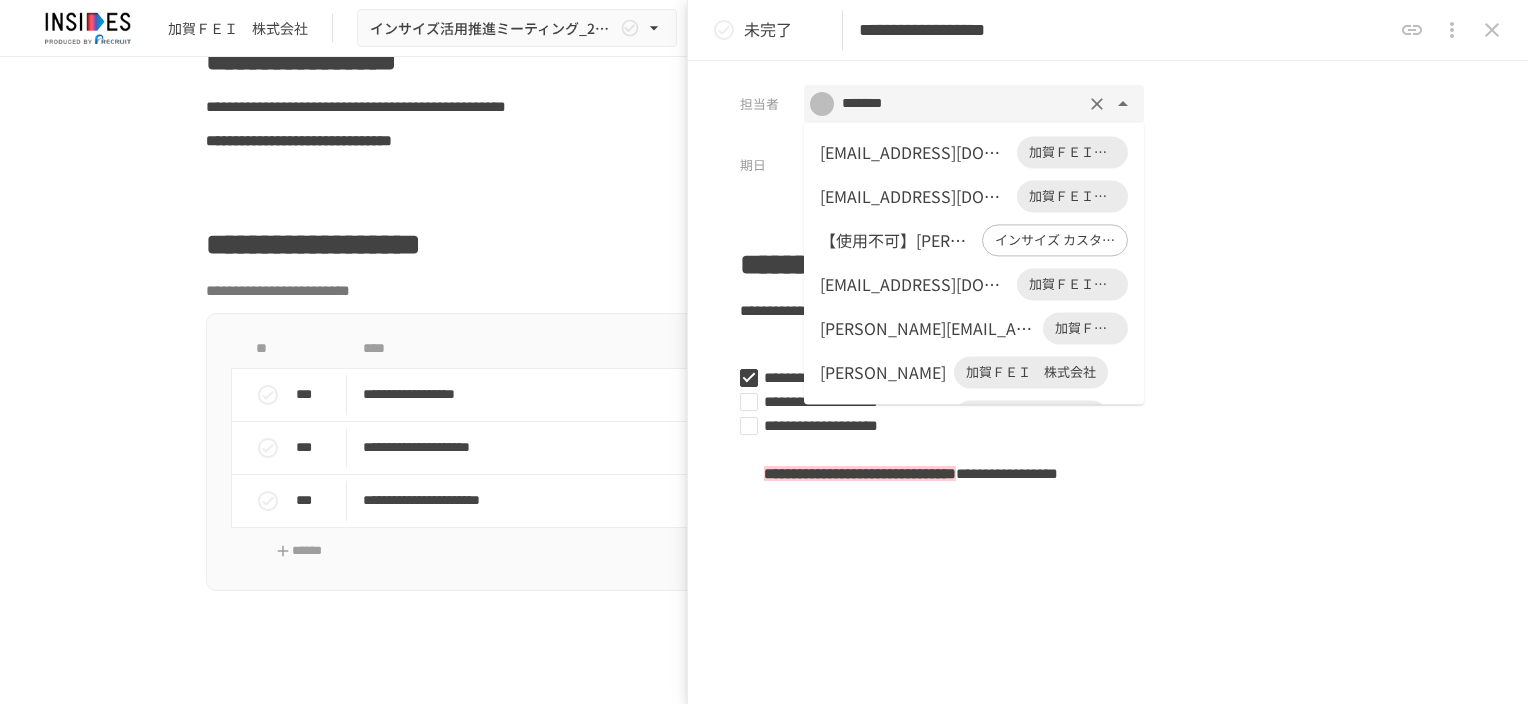 click on "******" at bounding box center (956, 104) 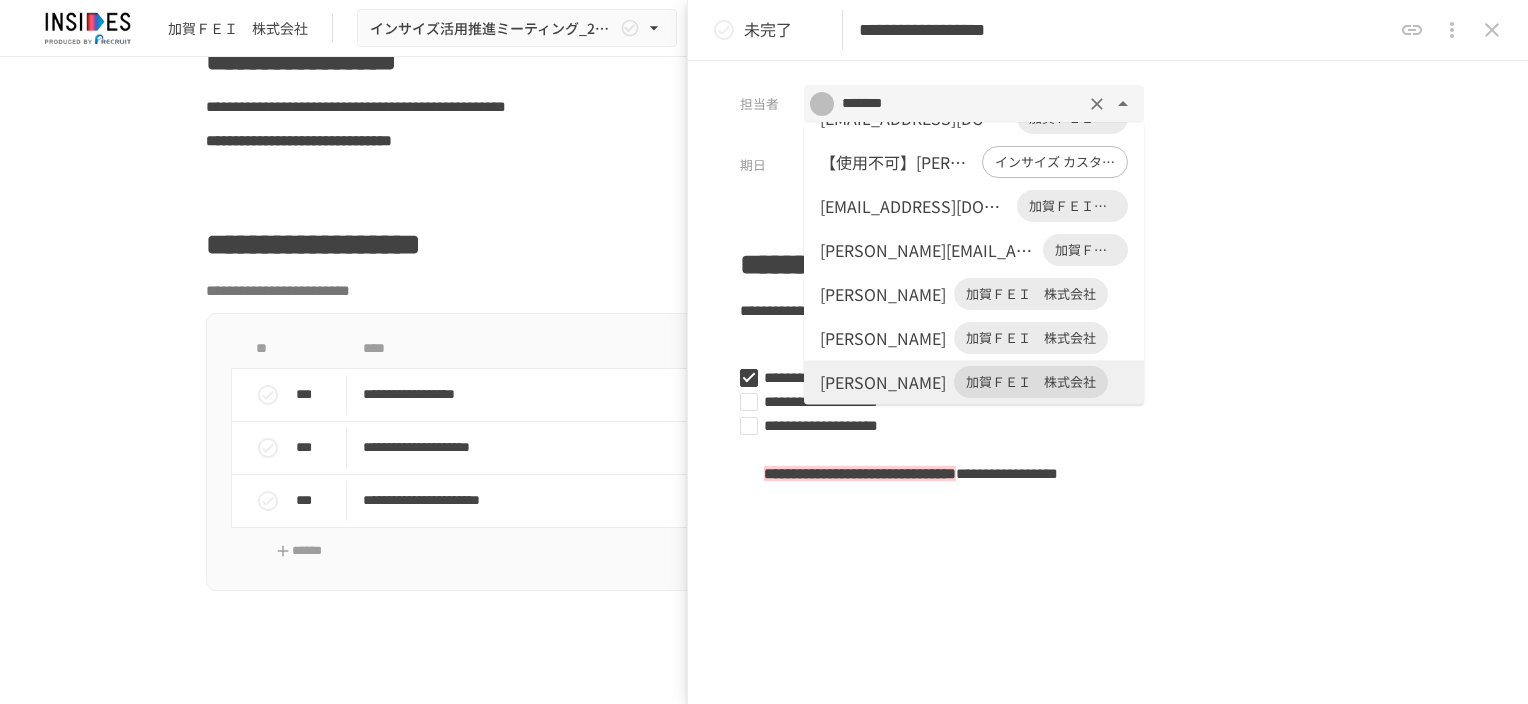 click on "【使用不可】[PERSON_NAME]" at bounding box center [897, 162] 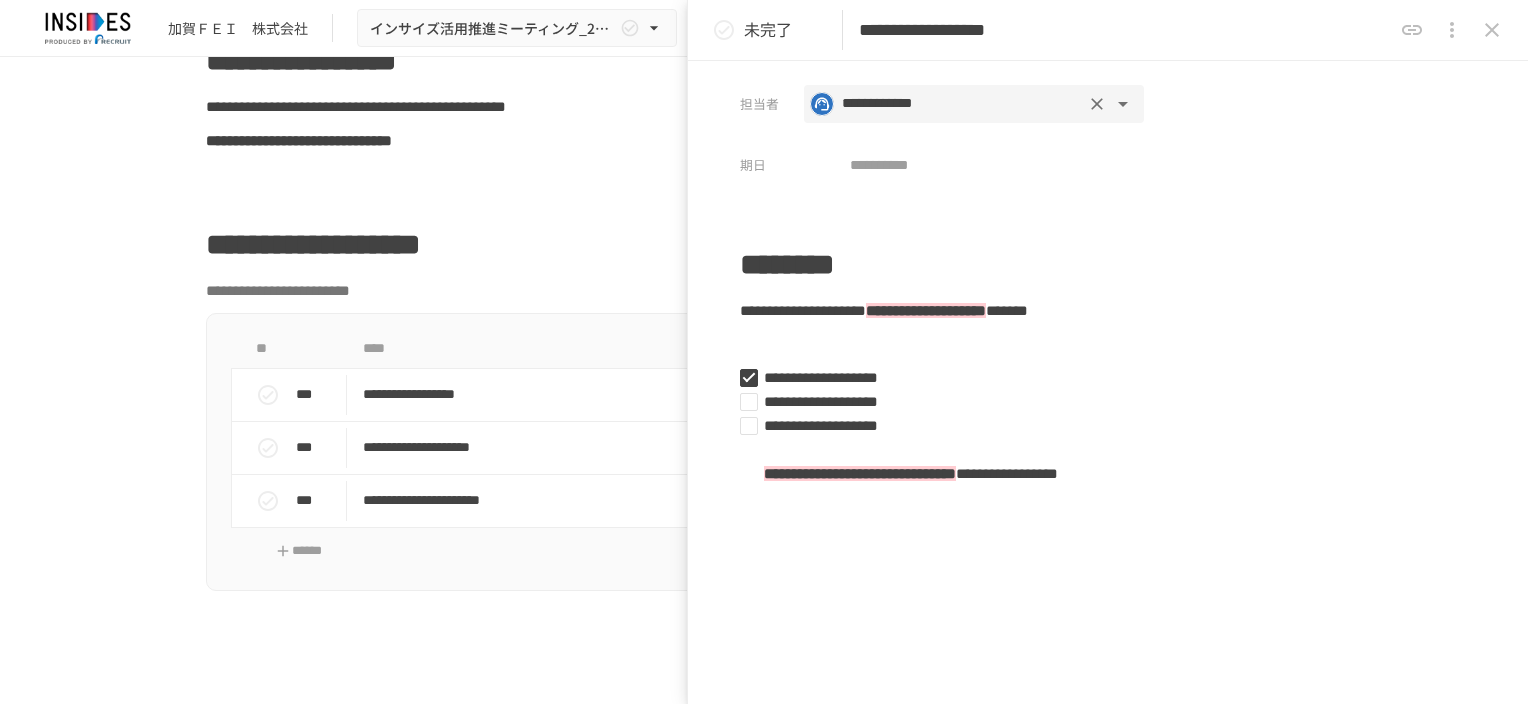 drag, startPoint x: 1484, startPoint y: 28, endPoint x: 1413, endPoint y: 40, distance: 72.00694 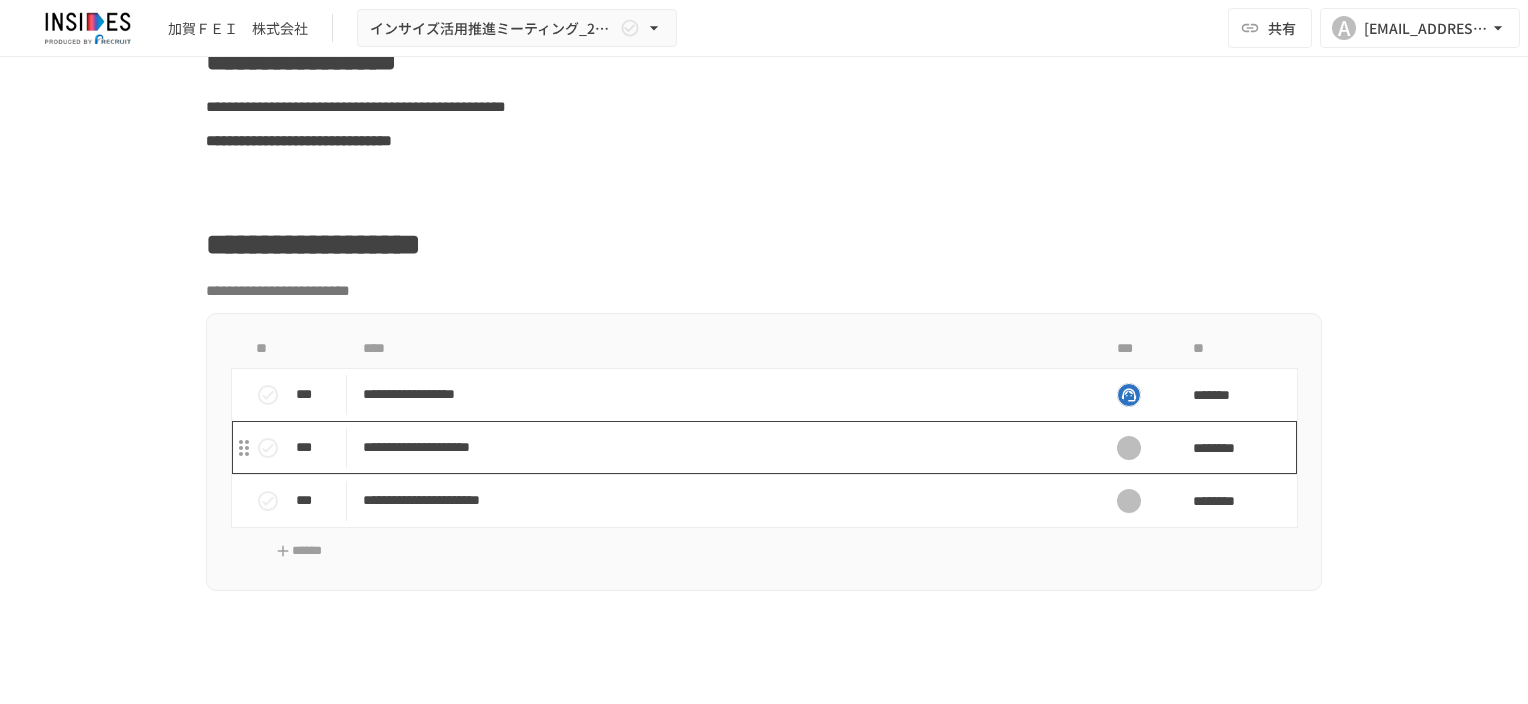 click on "**********" at bounding box center [722, 447] 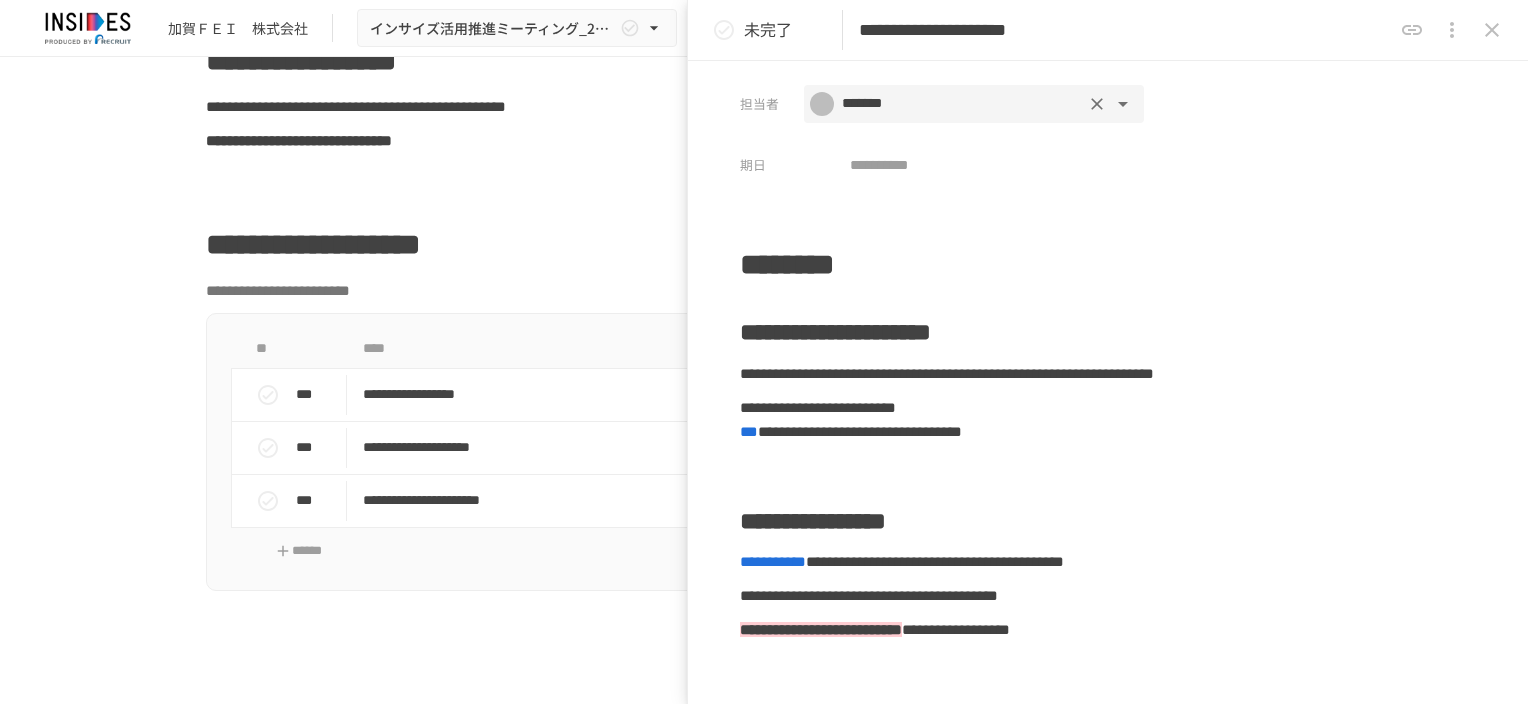 click on "******" at bounding box center [956, 104] 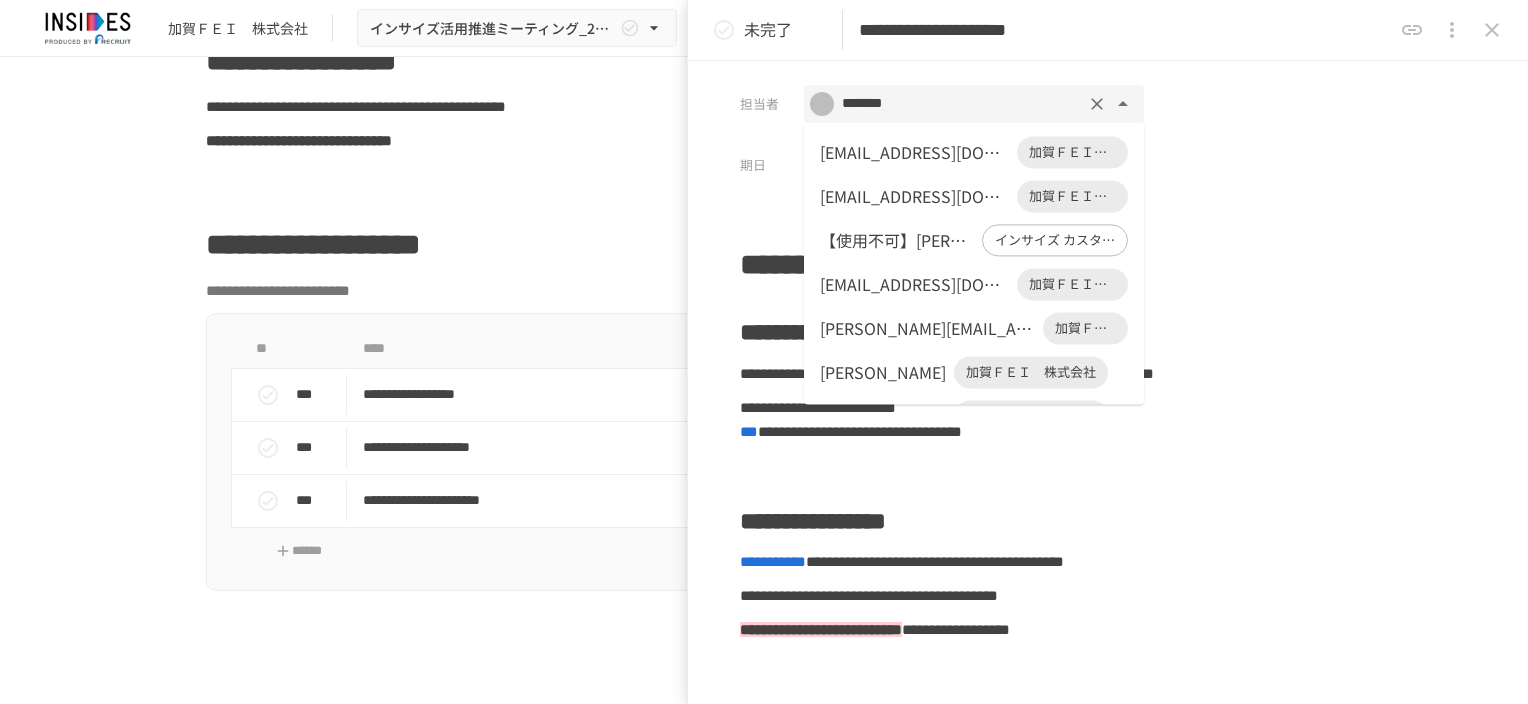 scroll, scrollTop: 78, scrollLeft: 0, axis: vertical 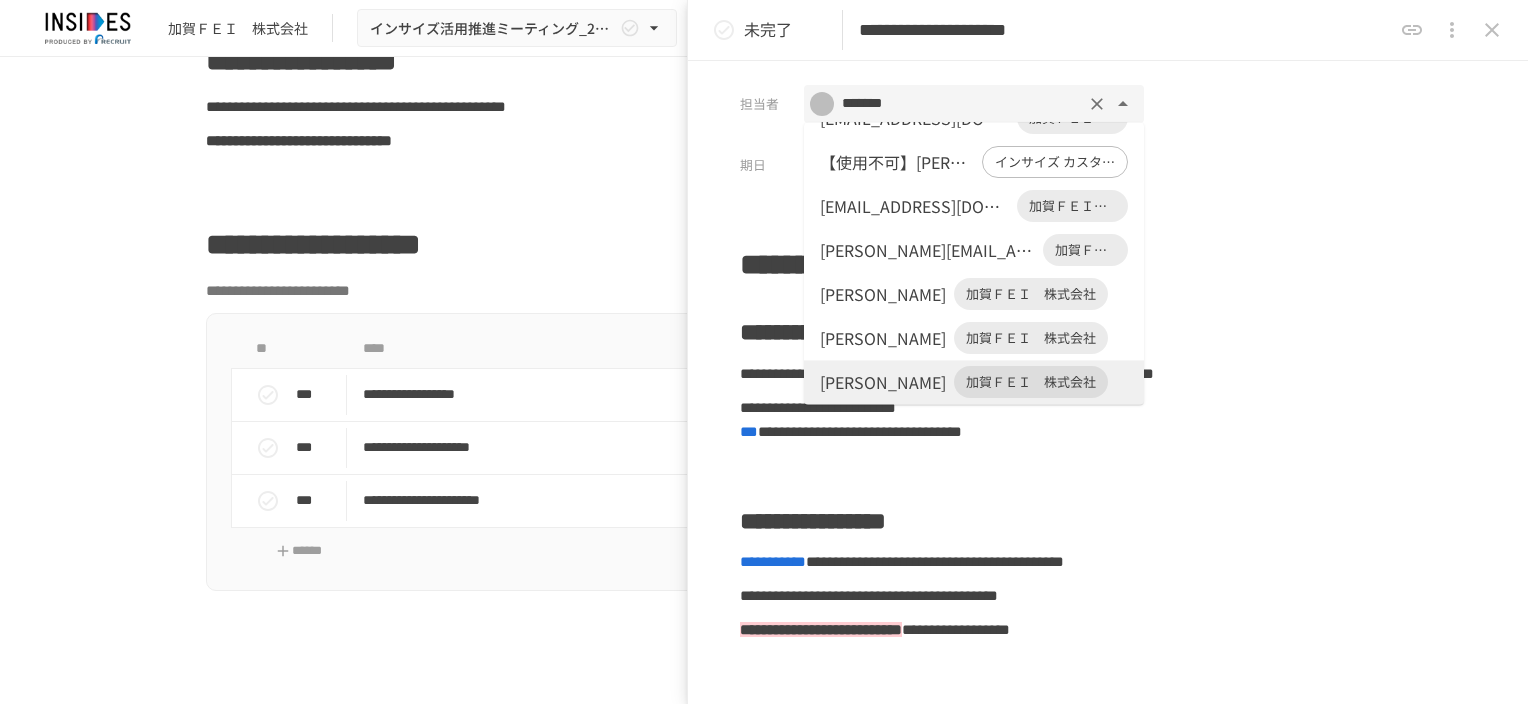 click on "【使用不可】[PERSON_NAME]" at bounding box center (897, 162) 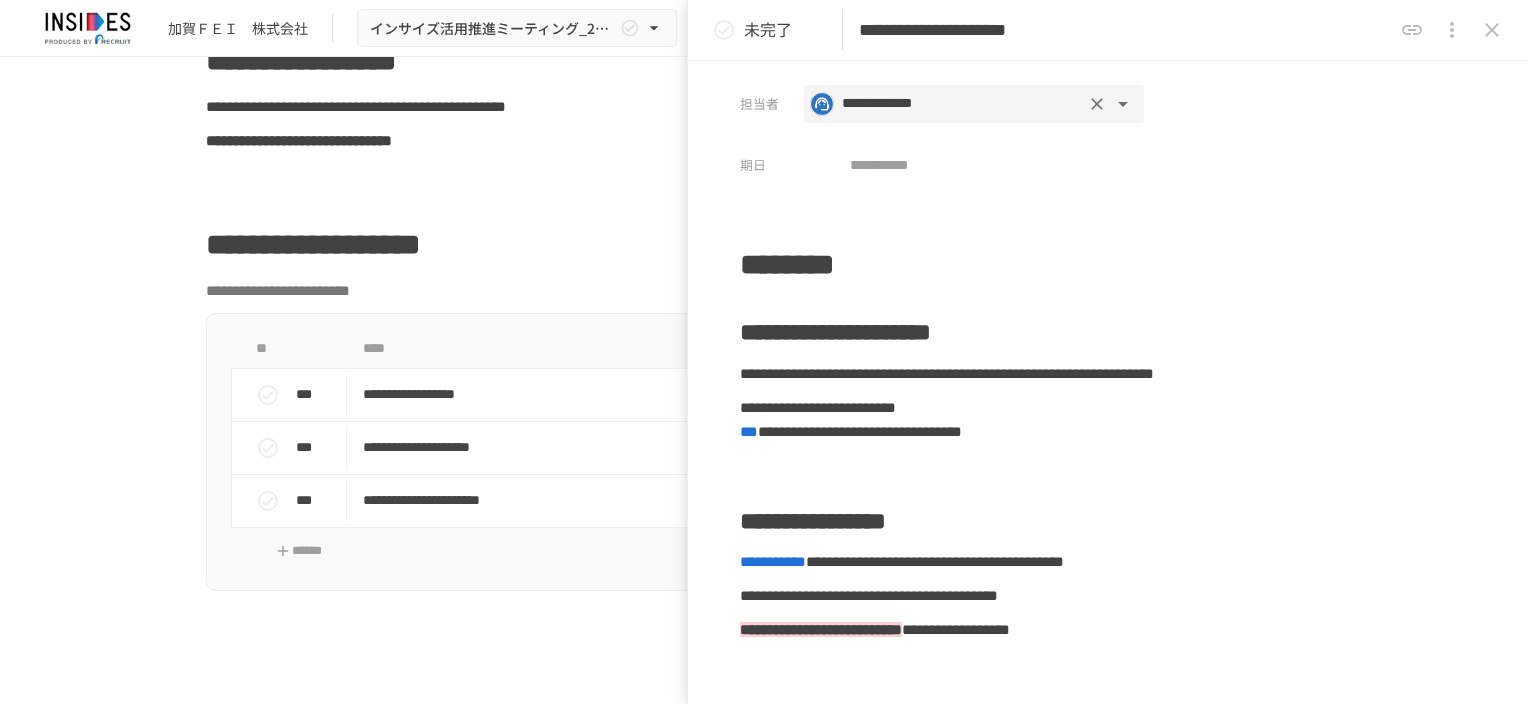 click 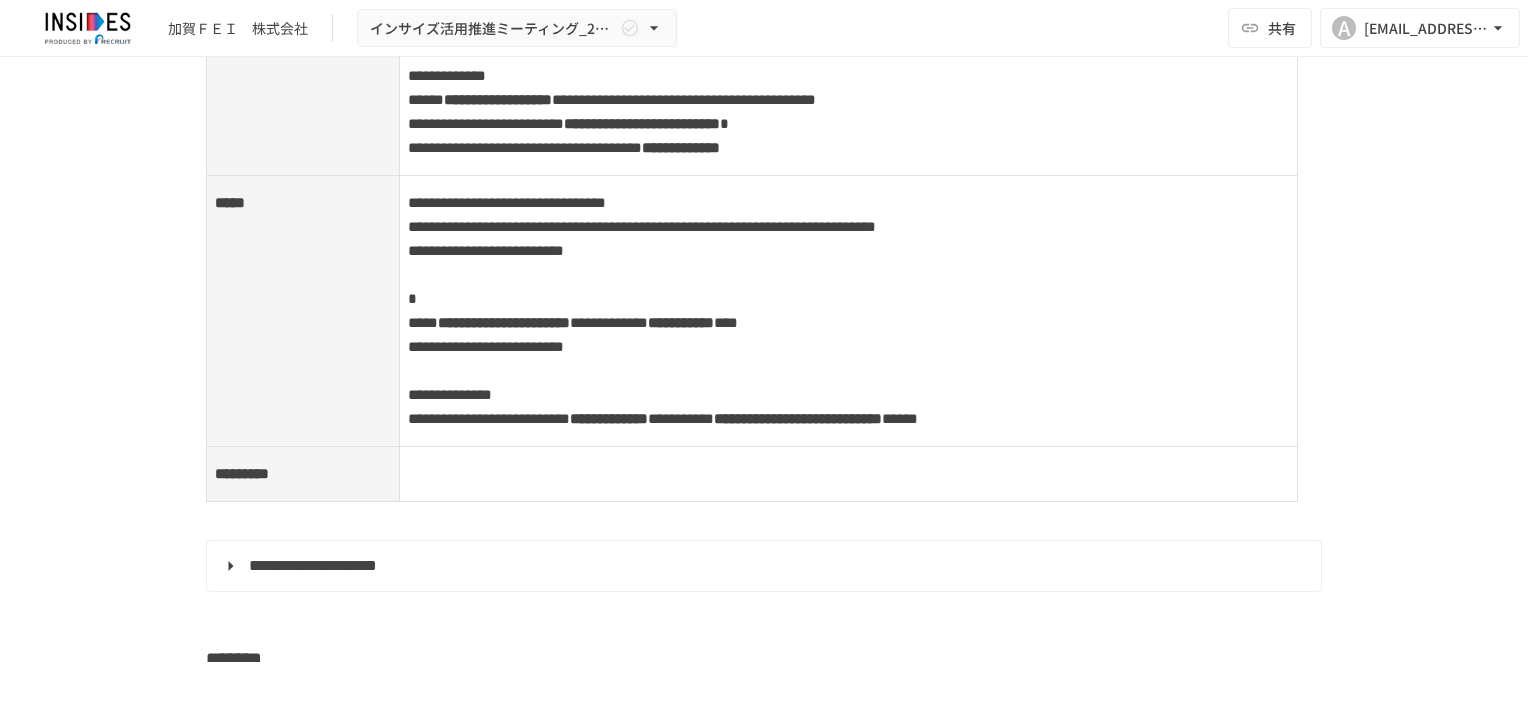 scroll, scrollTop: 1900, scrollLeft: 0, axis: vertical 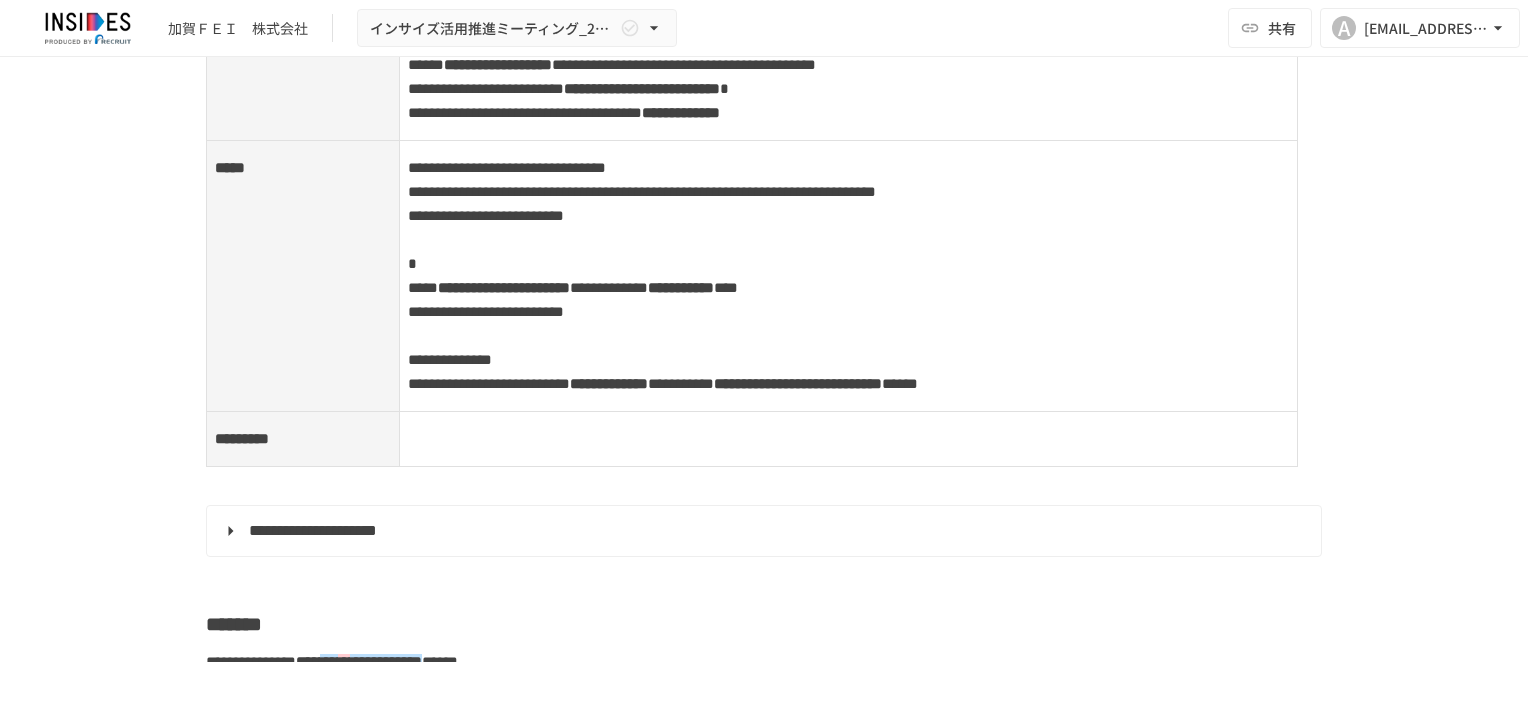 drag, startPoint x: 441, startPoint y: 364, endPoint x: 548, endPoint y: 370, distance: 107.16809 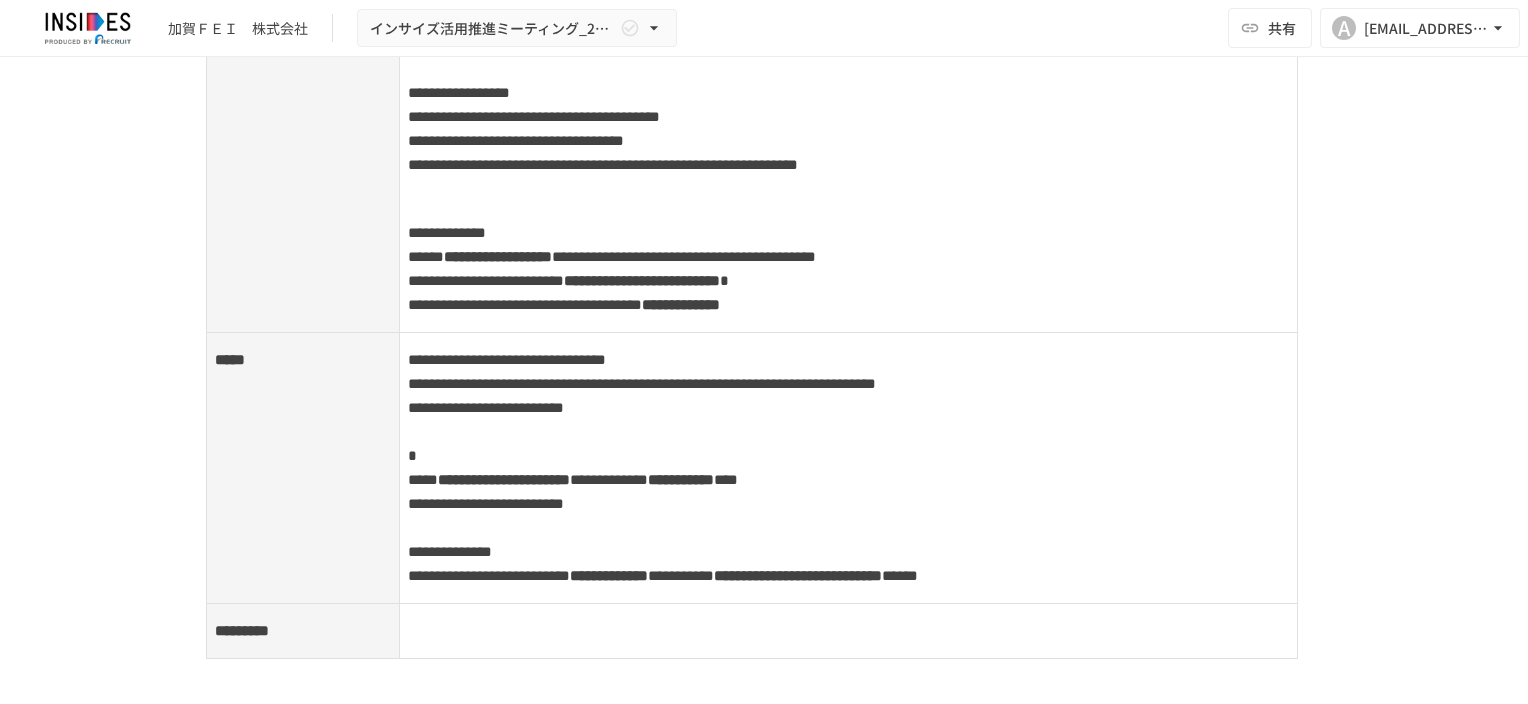 scroll, scrollTop: 1600, scrollLeft: 0, axis: vertical 